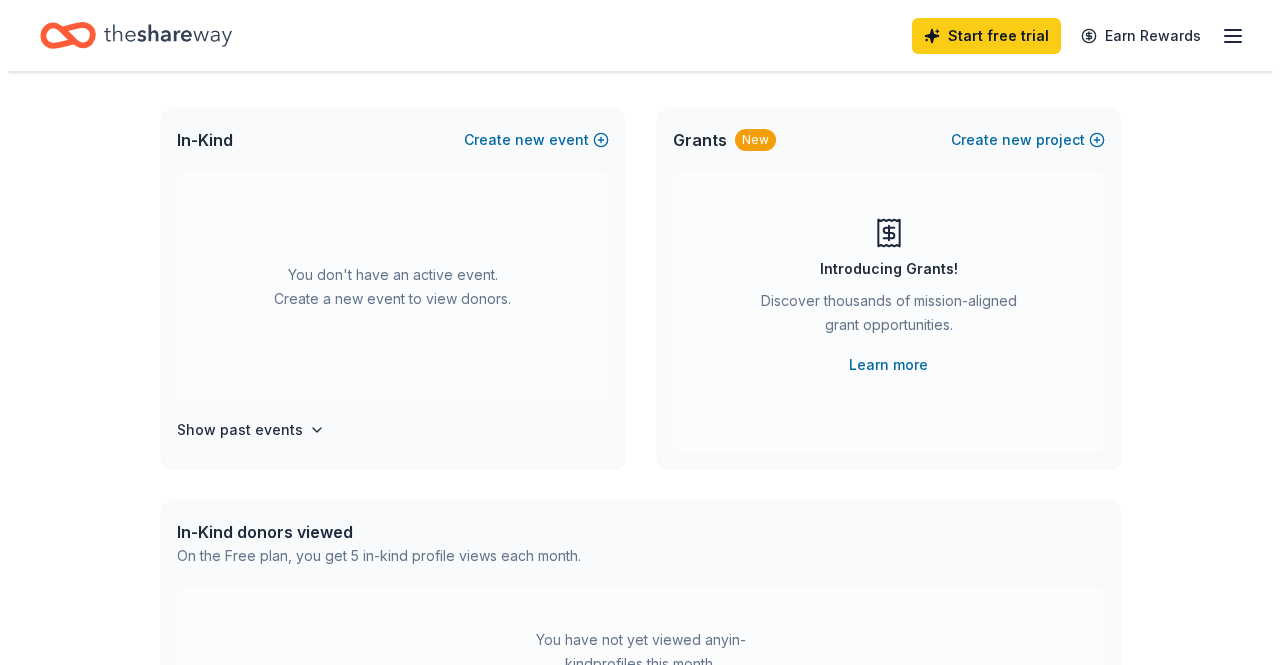scroll, scrollTop: 0, scrollLeft: 0, axis: both 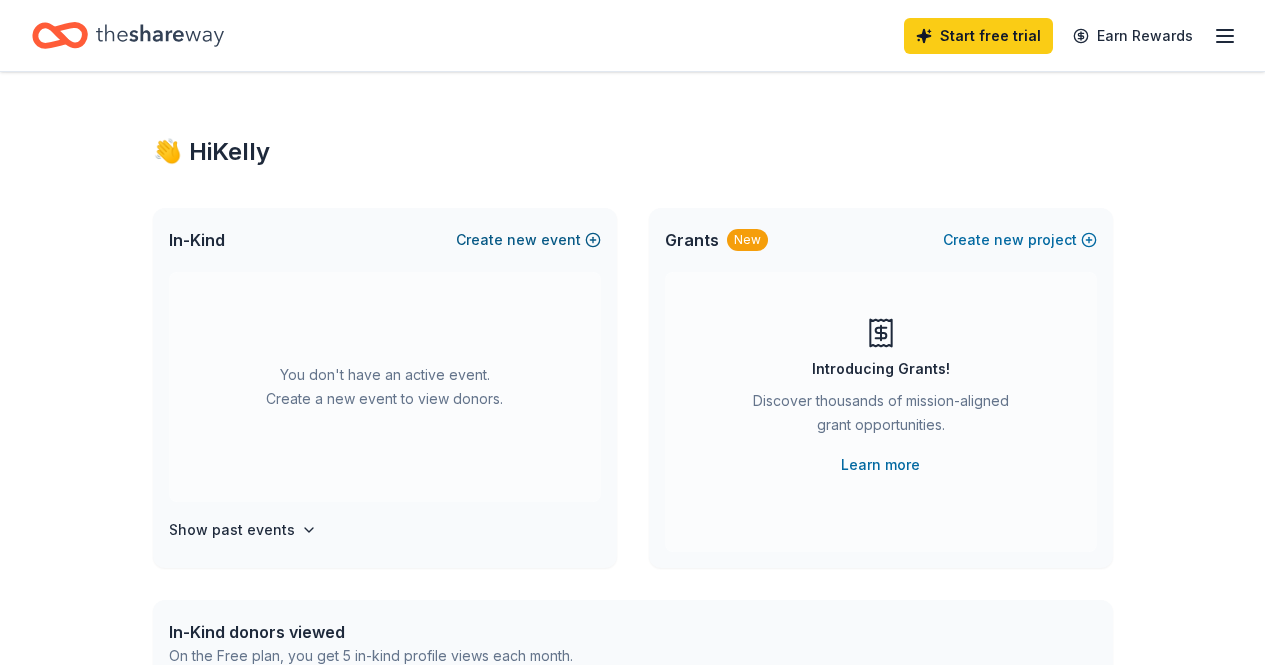 click on "Create  new  event" at bounding box center [528, 240] 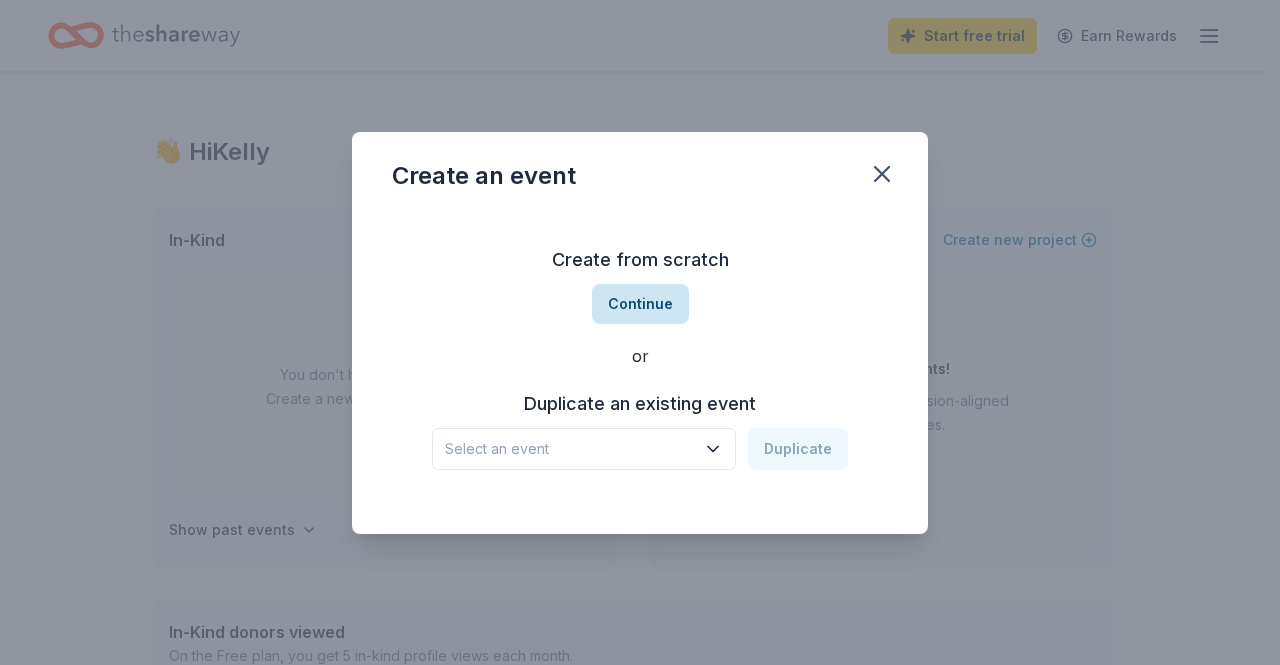 click on "Continue" at bounding box center (640, 304) 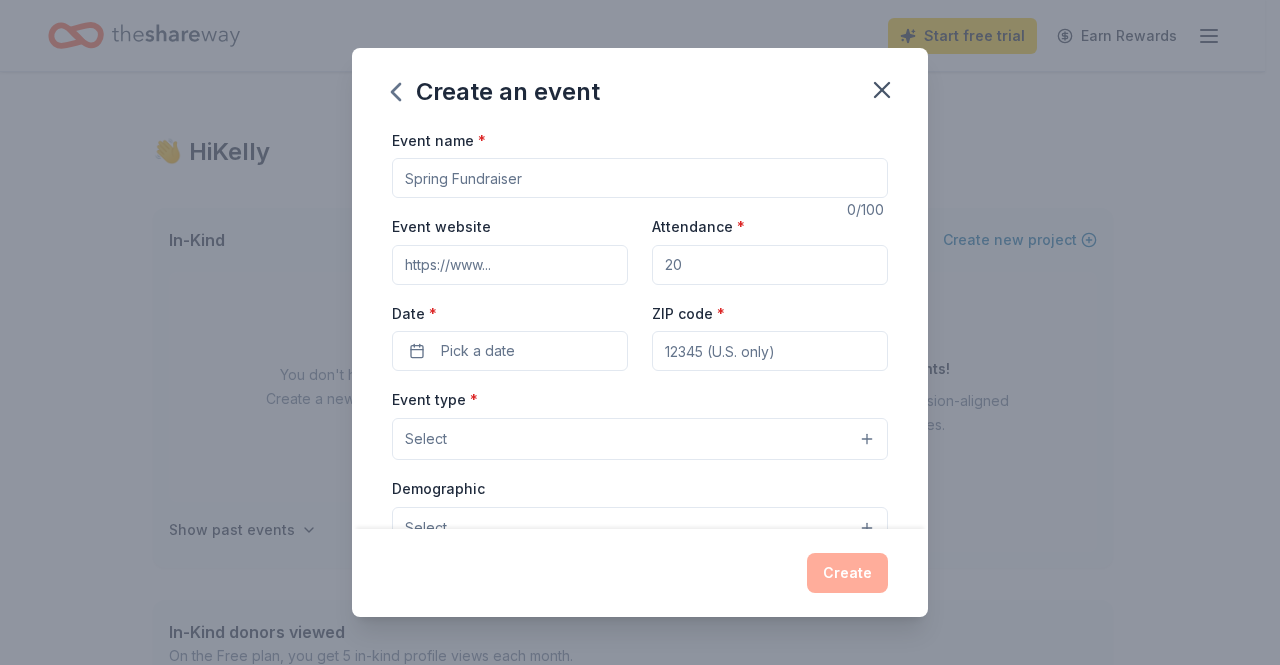 click on "Event name *" at bounding box center [640, 178] 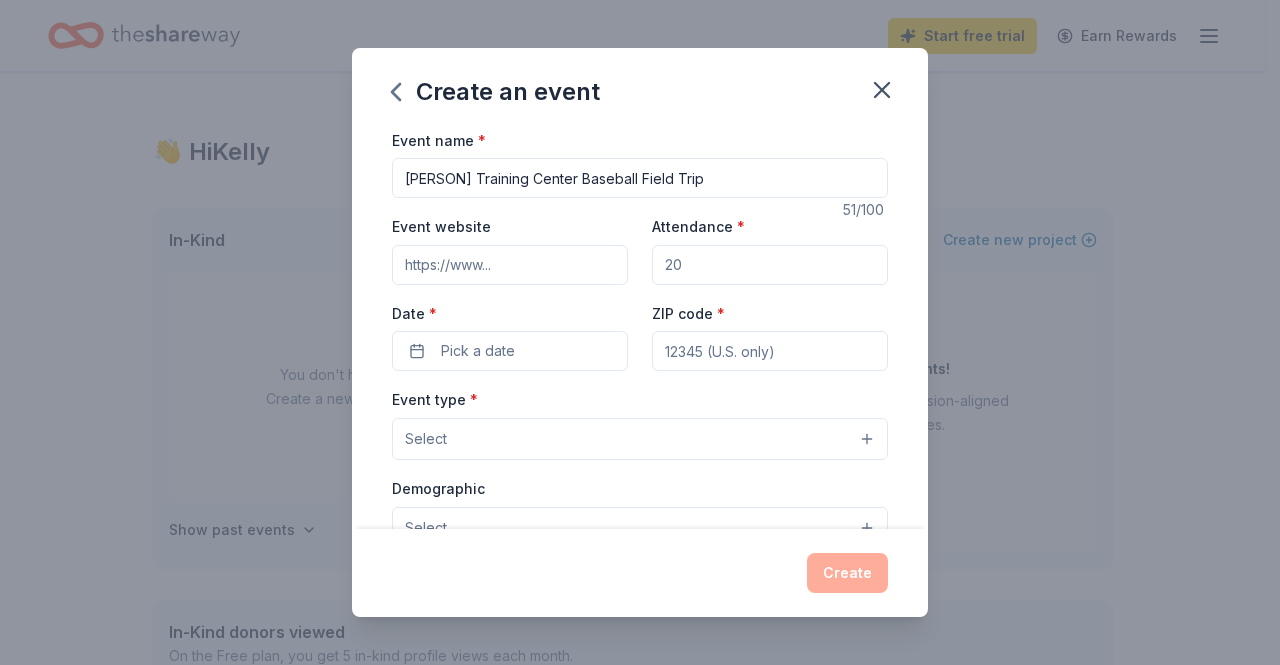 click on "[PERSON] Training Center Baseball Field Trip" at bounding box center [640, 178] 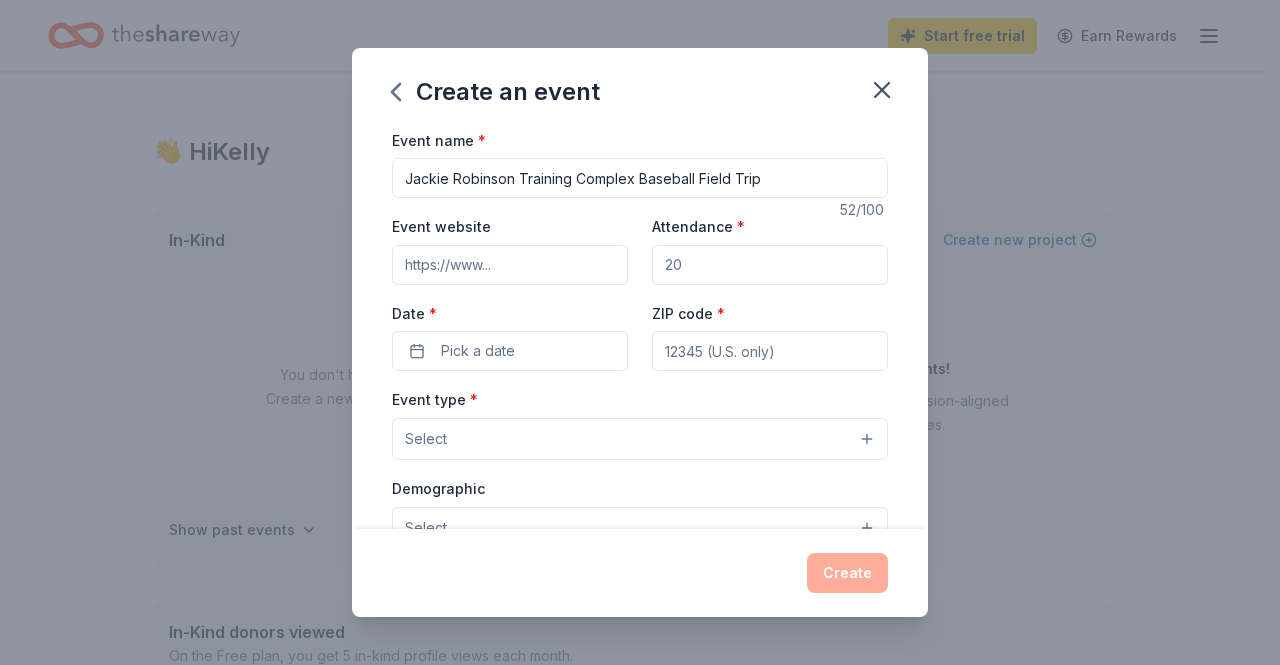type on "Jackie Robinson Training Complex Baseball Field Trip" 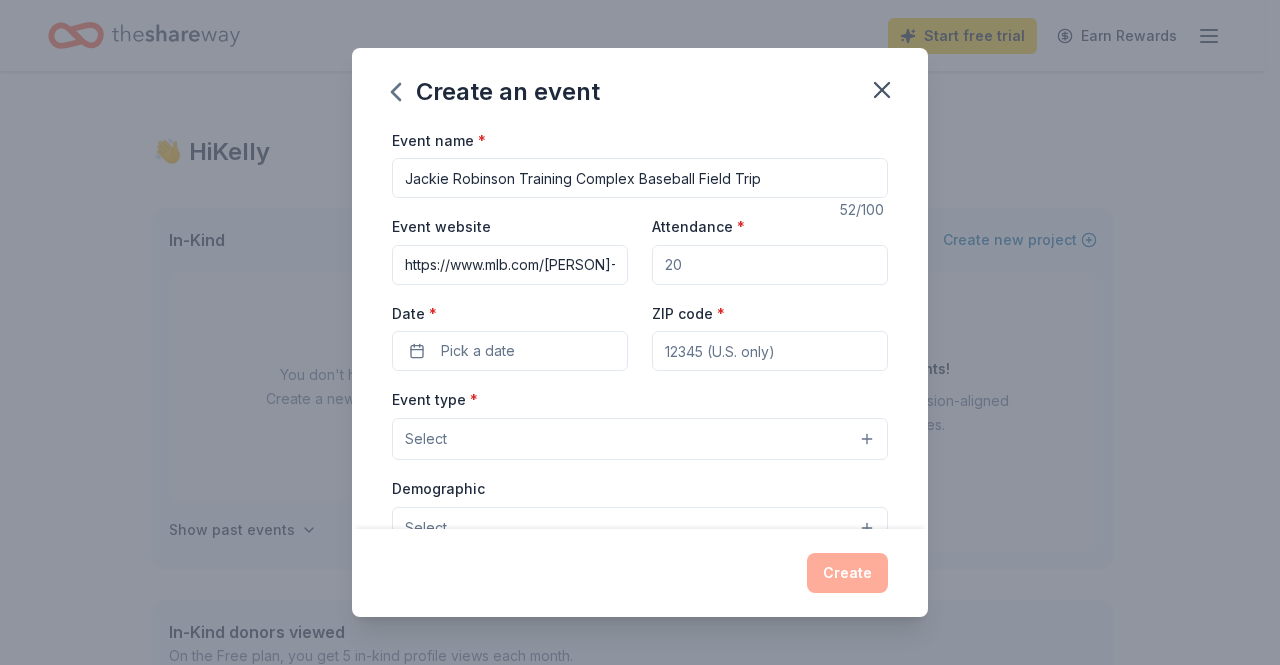 scroll, scrollTop: 0, scrollLeft: 120, axis: horizontal 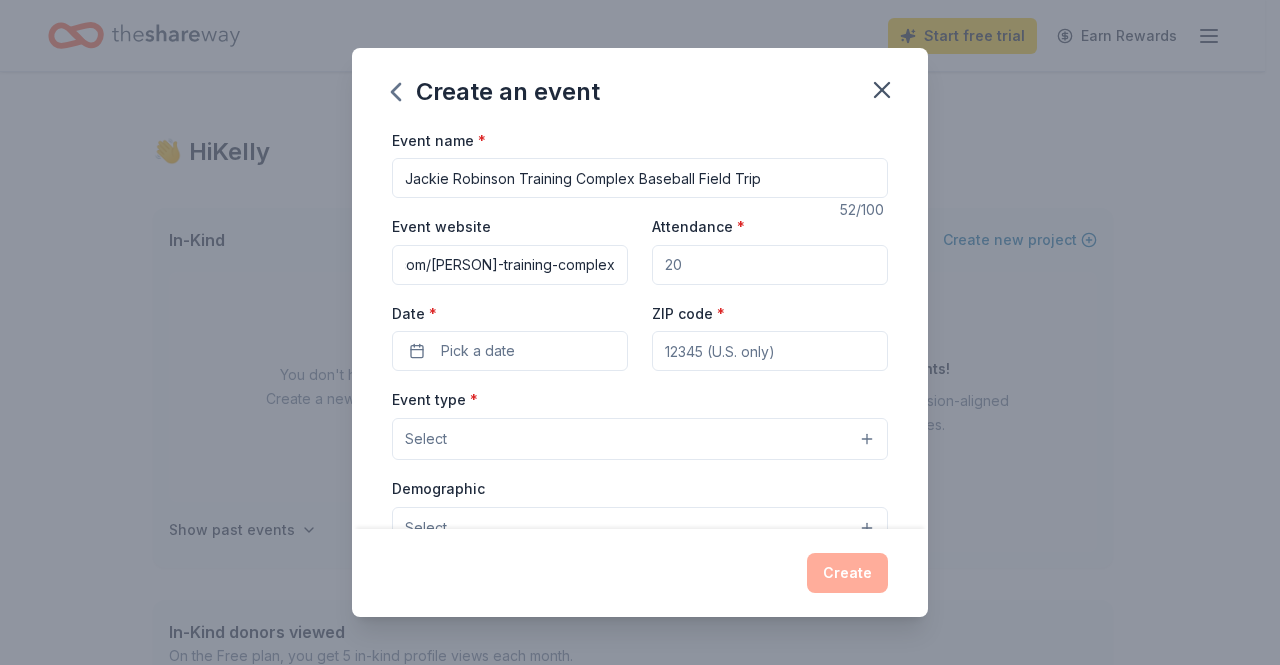 type on "https://www.mlb.com/[PERSON]-training-complex" 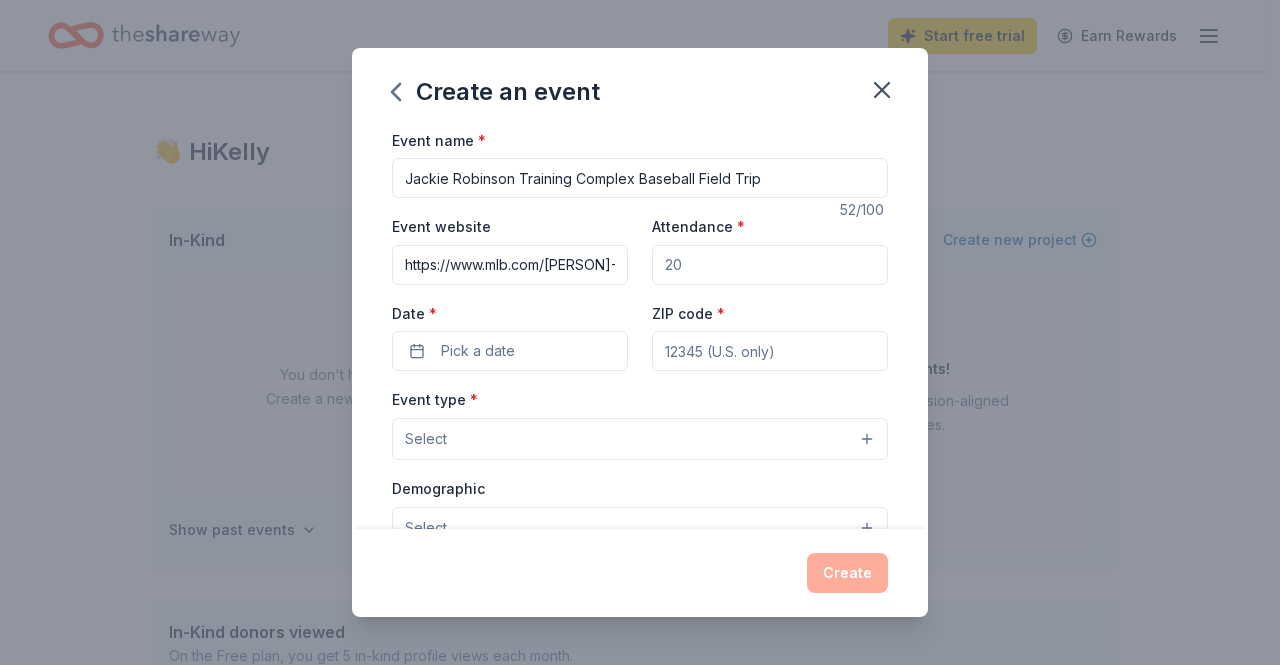 click on "Attendance *" at bounding box center [770, 265] 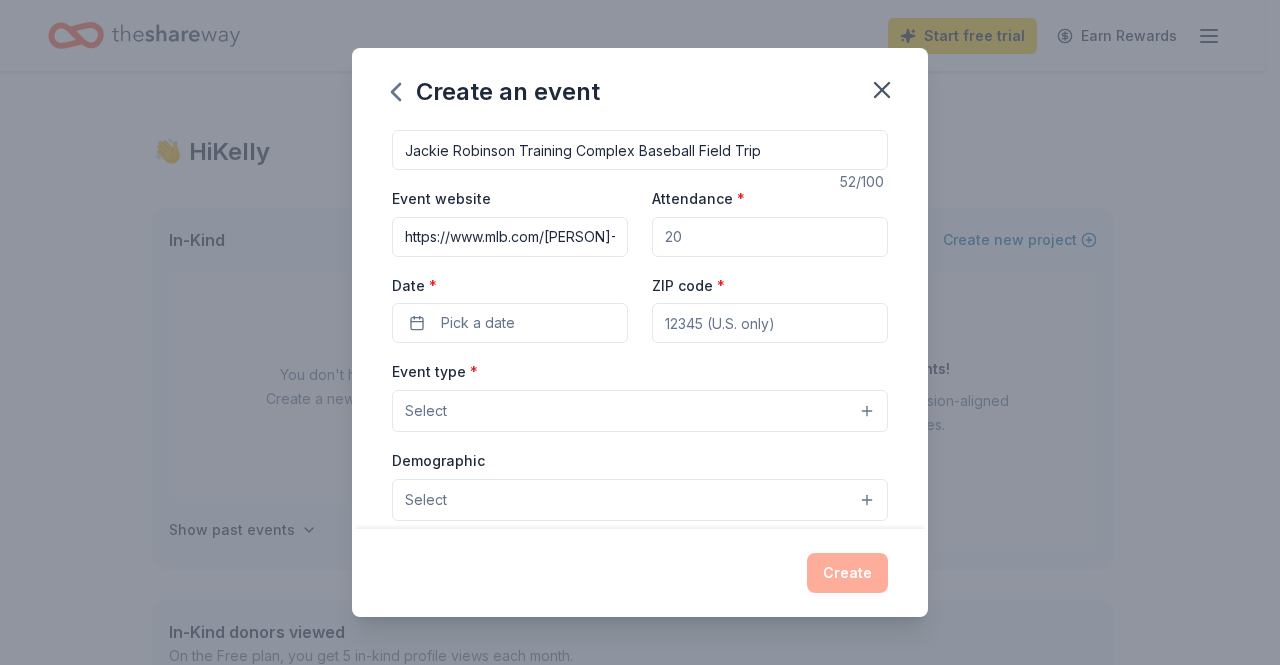 scroll, scrollTop: 40, scrollLeft: 0, axis: vertical 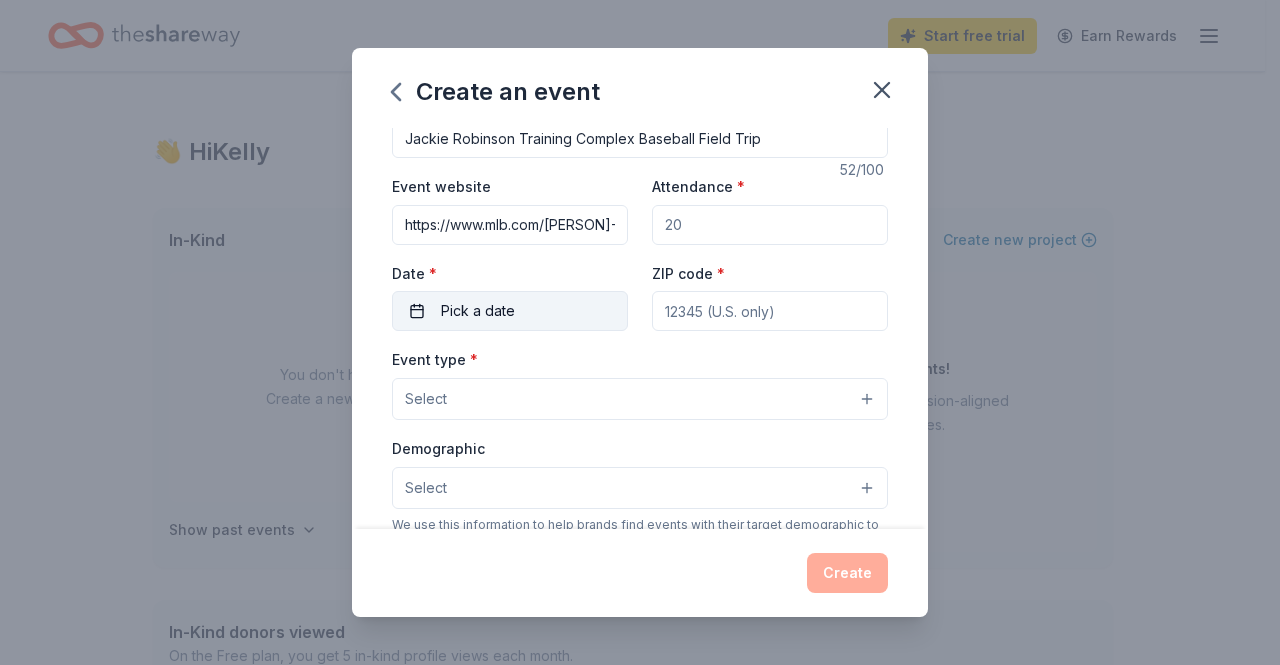 click on "Pick a date" at bounding box center (510, 311) 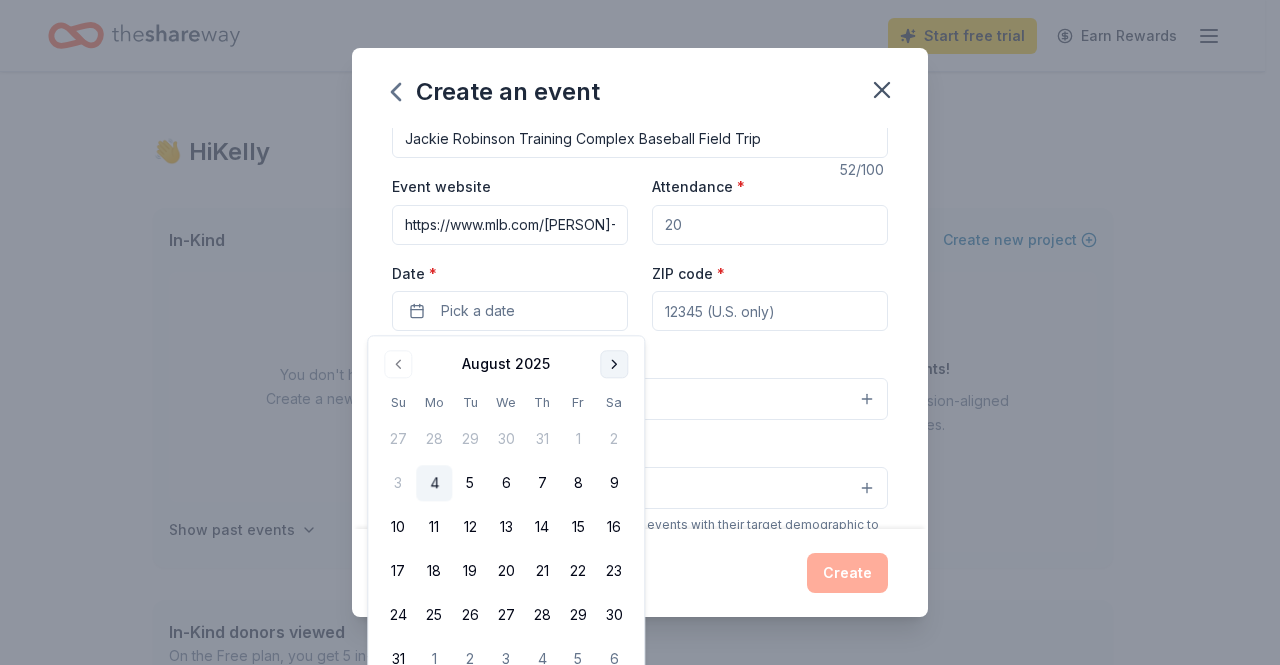 click at bounding box center (614, 364) 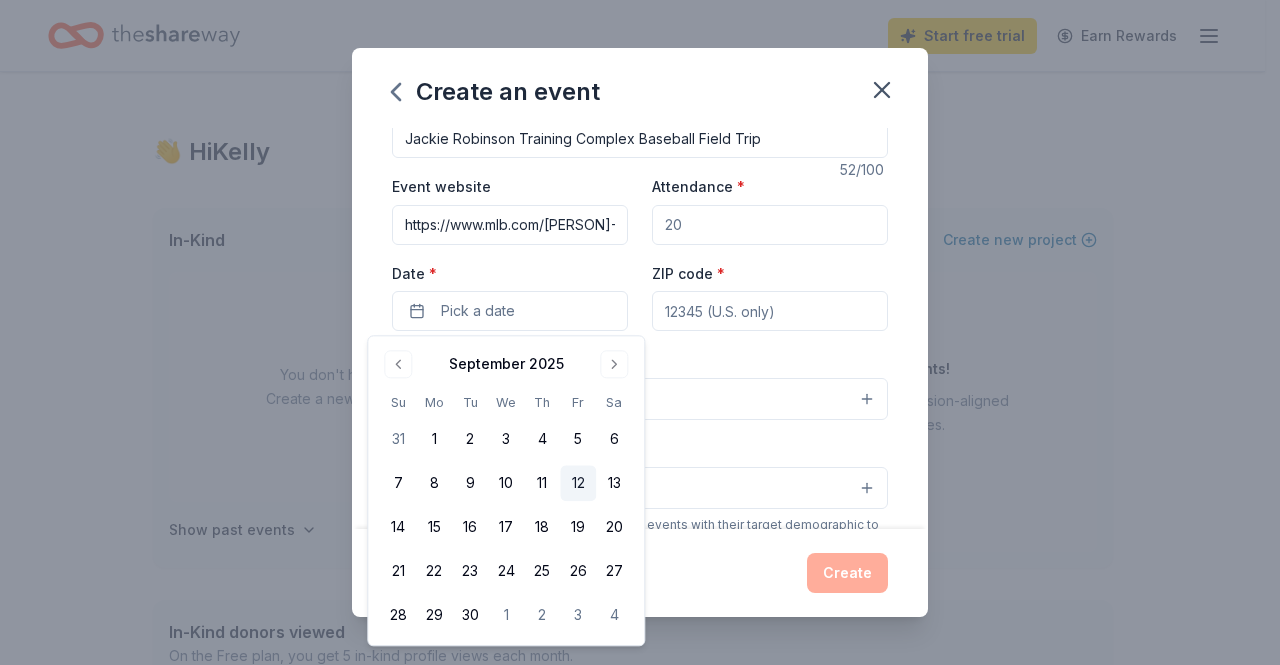 click on "12" at bounding box center [578, 484] 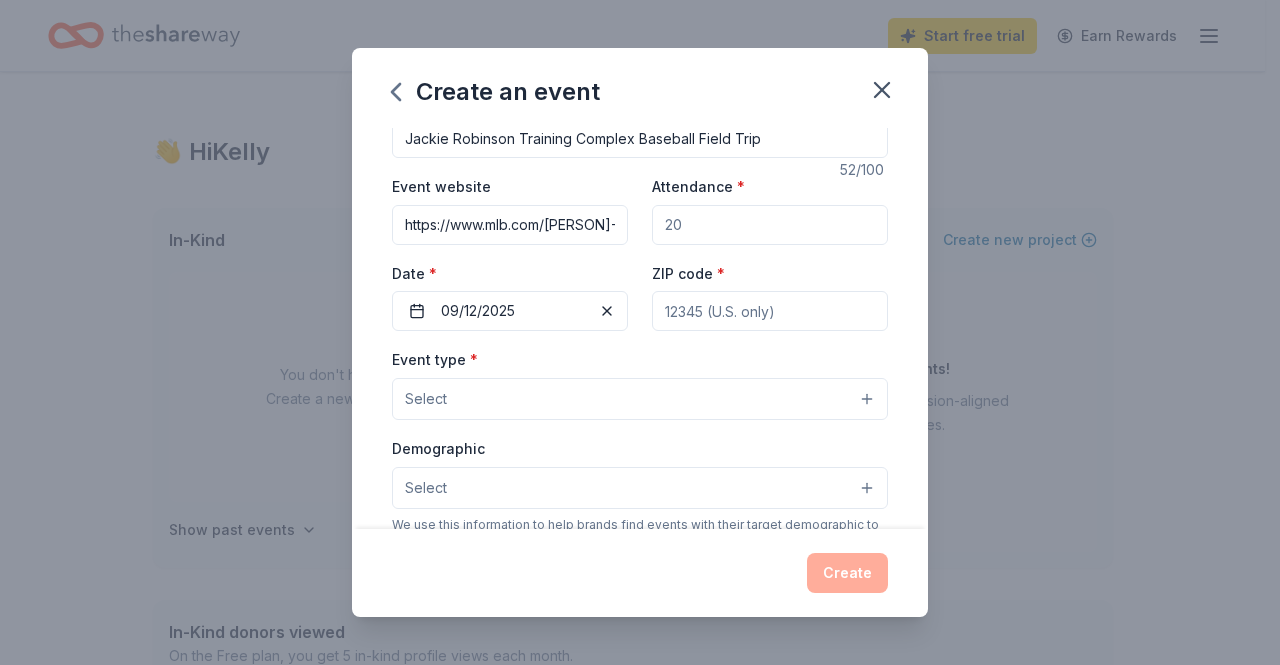 click on "ZIP code *" at bounding box center [770, 311] 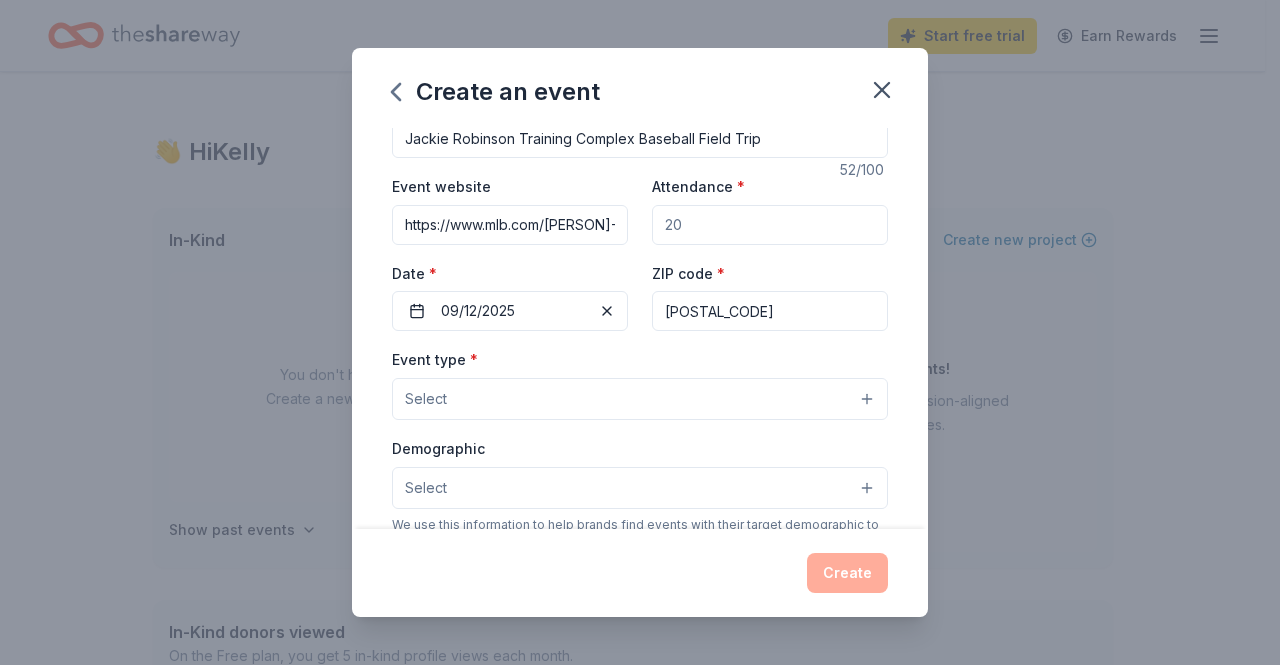click on "Select" at bounding box center (640, 399) 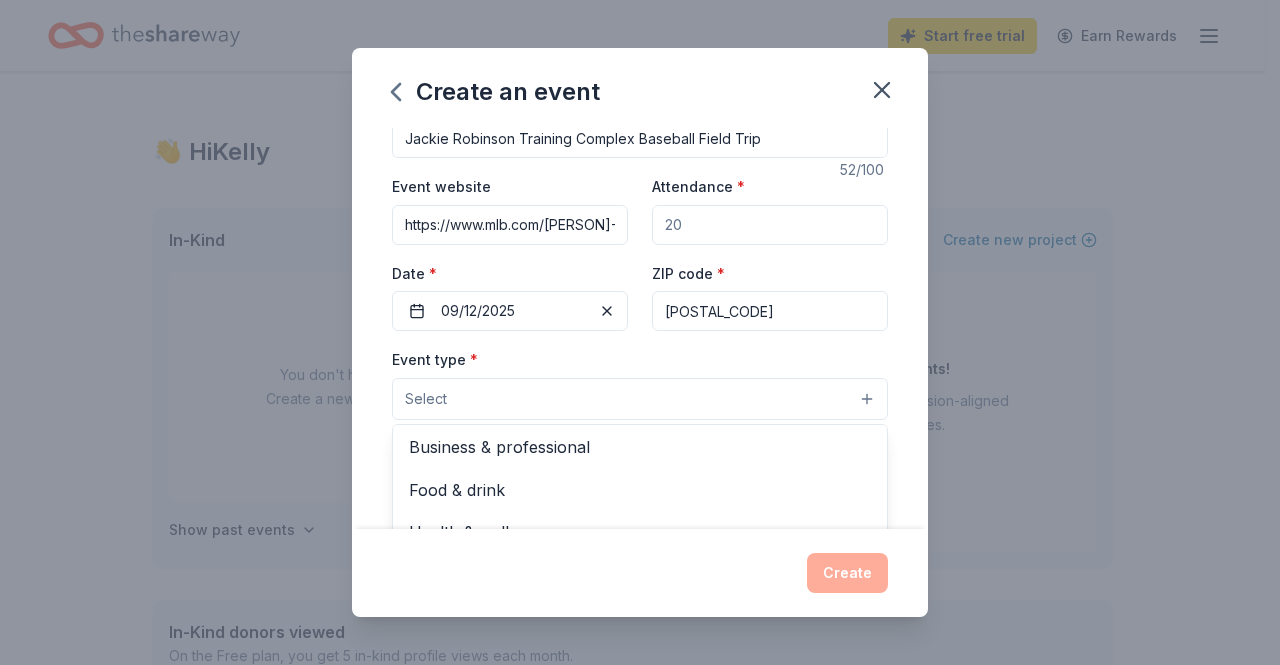 scroll, scrollTop: 66, scrollLeft: 0, axis: vertical 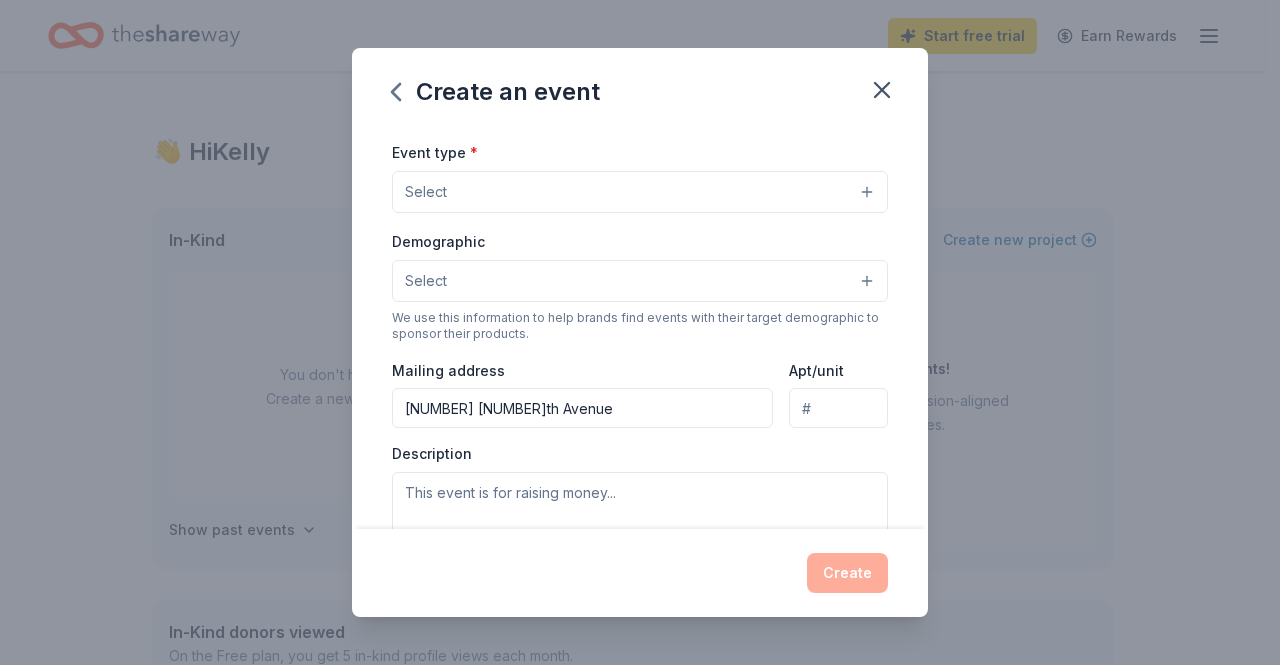 click on "Select" at bounding box center [640, 281] 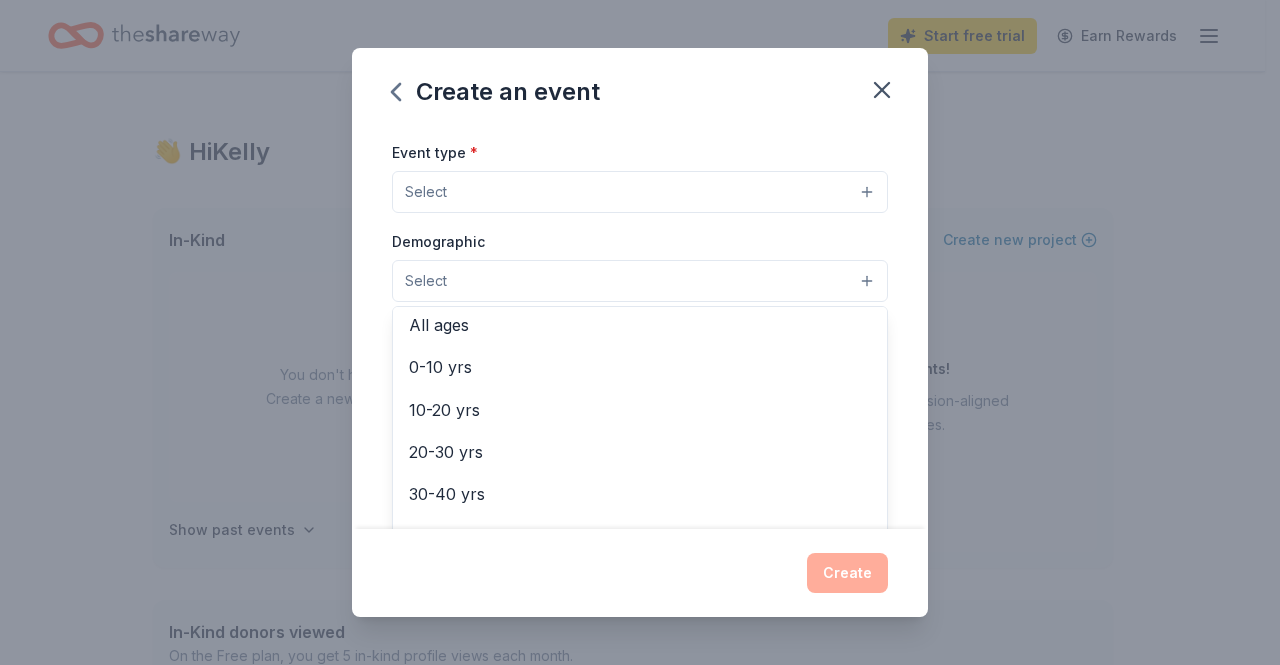 scroll, scrollTop: 109, scrollLeft: 0, axis: vertical 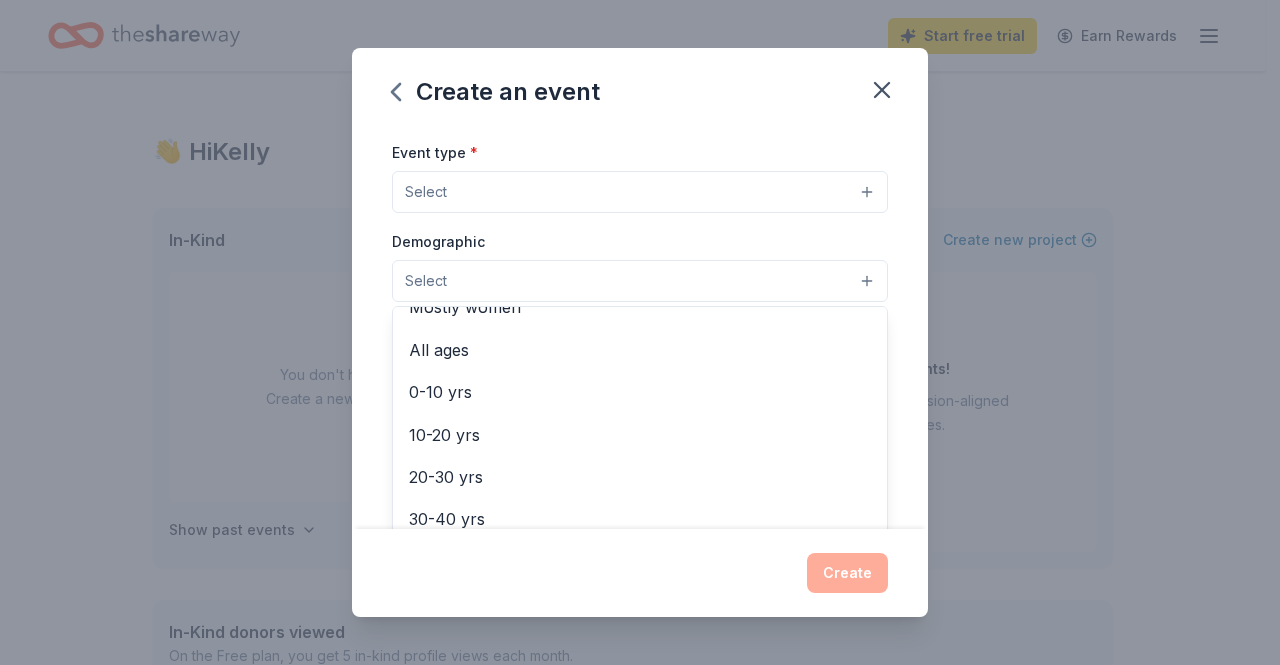 click on "0-10 yrs" at bounding box center [640, 392] 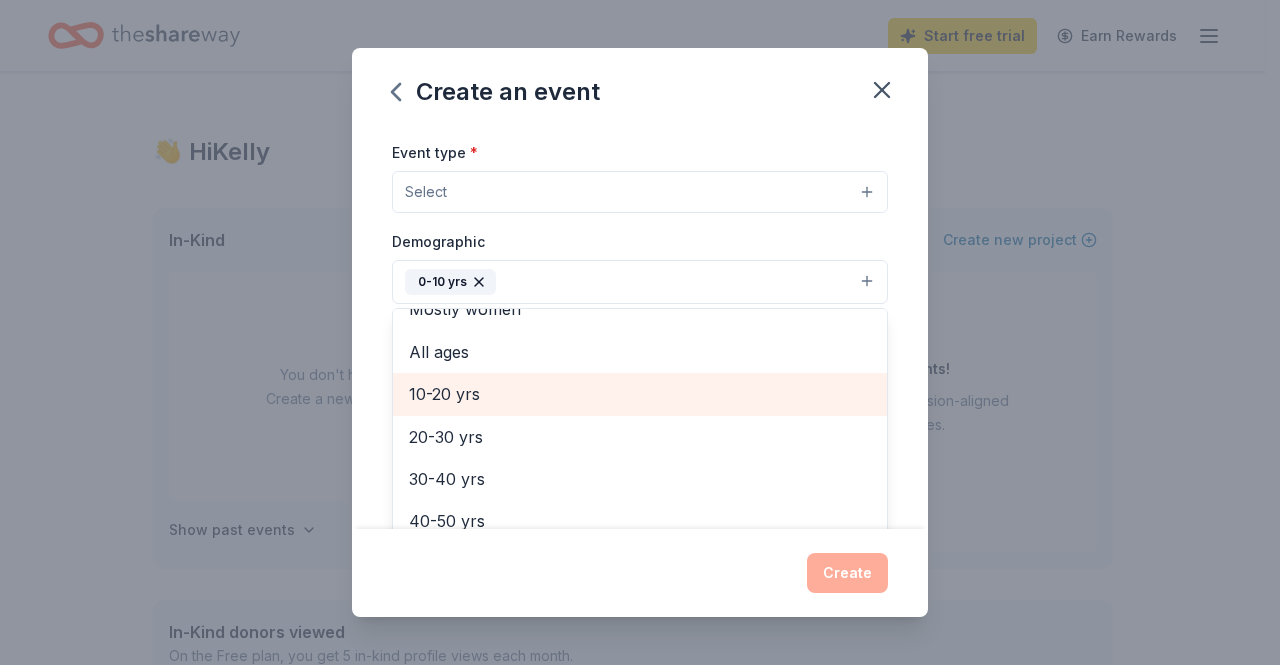 click on "20-30 yrs" at bounding box center (640, 437) 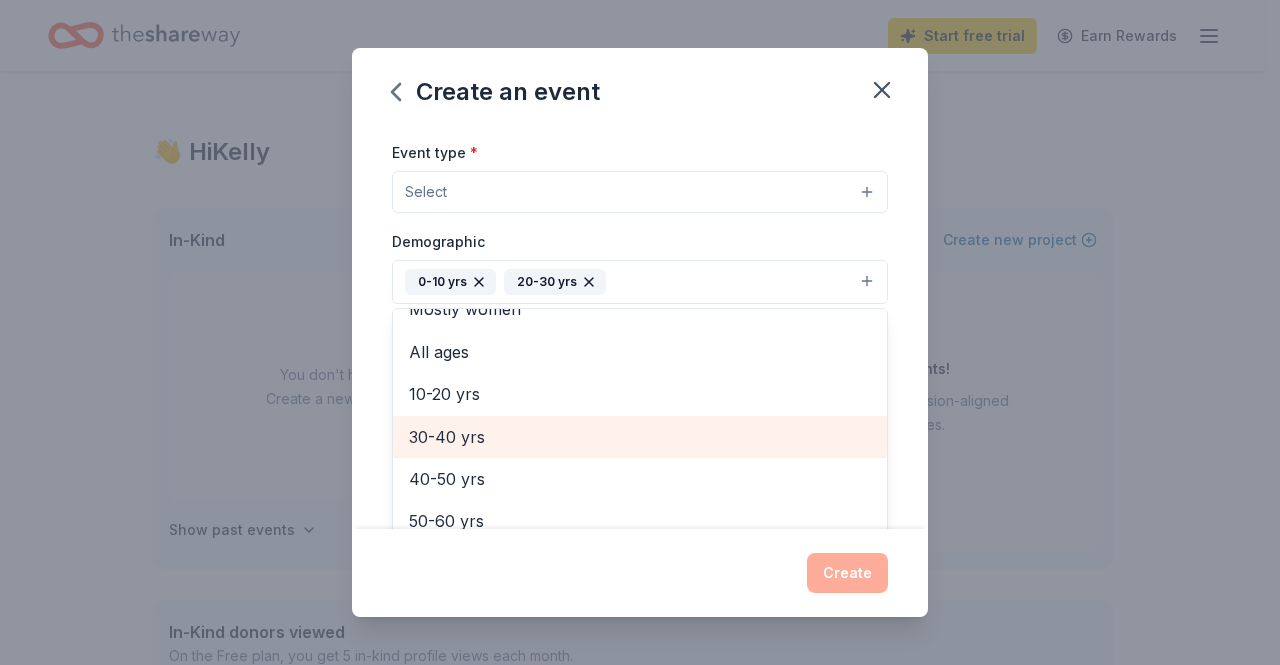 click 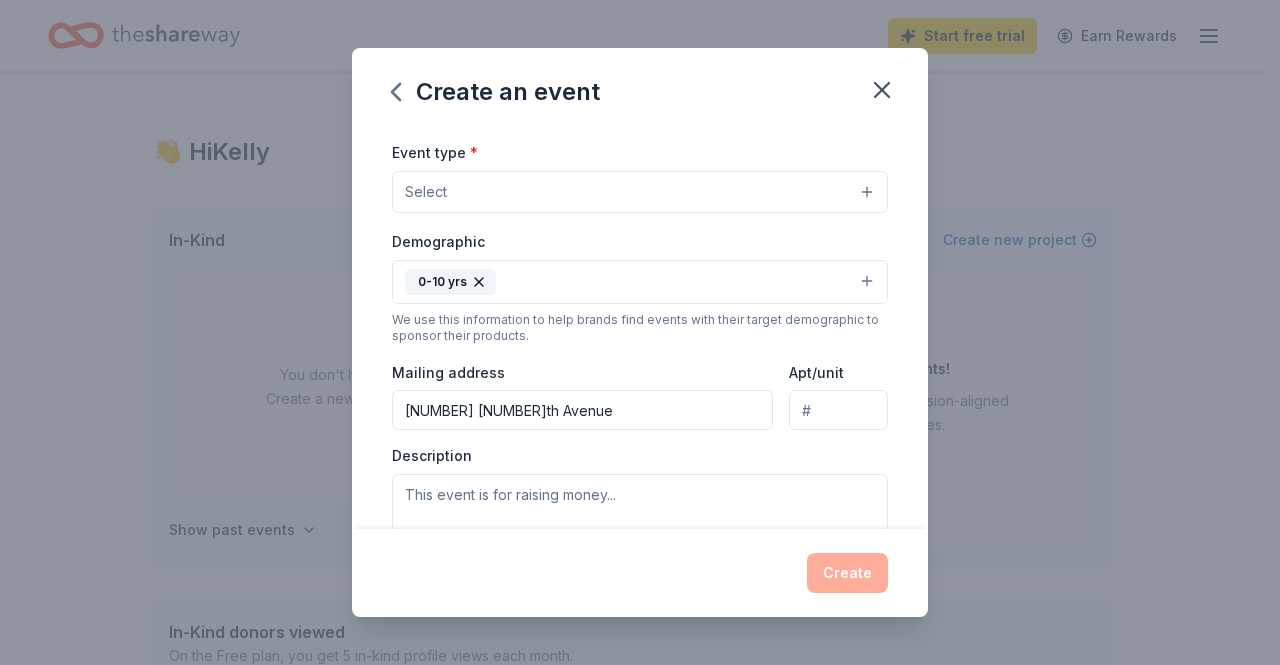 click on "0-10 yrs" at bounding box center (640, 282) 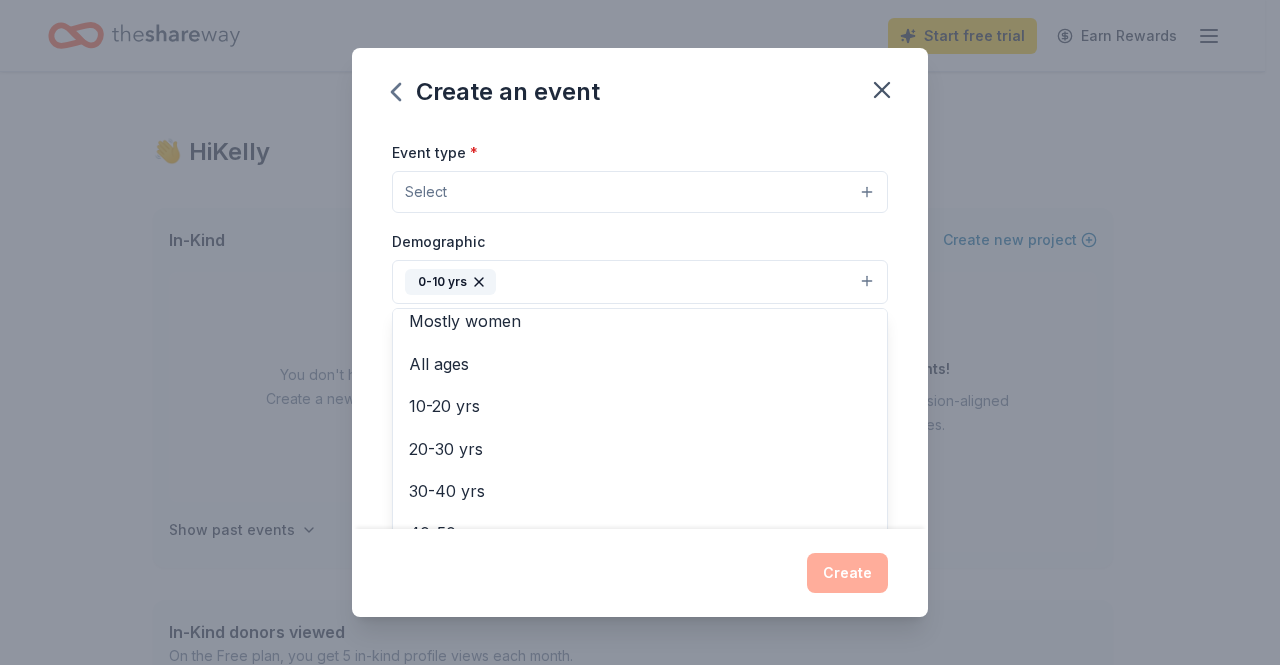 scroll, scrollTop: 107, scrollLeft: 0, axis: vertical 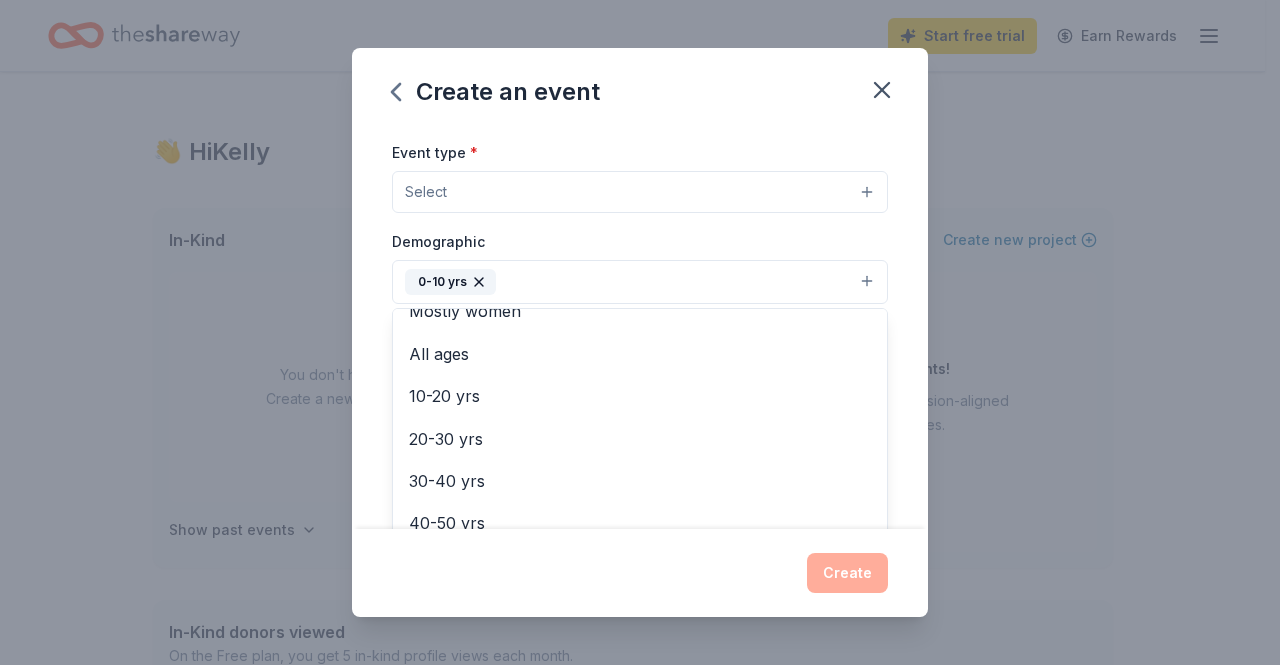 click on "10-20 yrs" at bounding box center (640, 396) 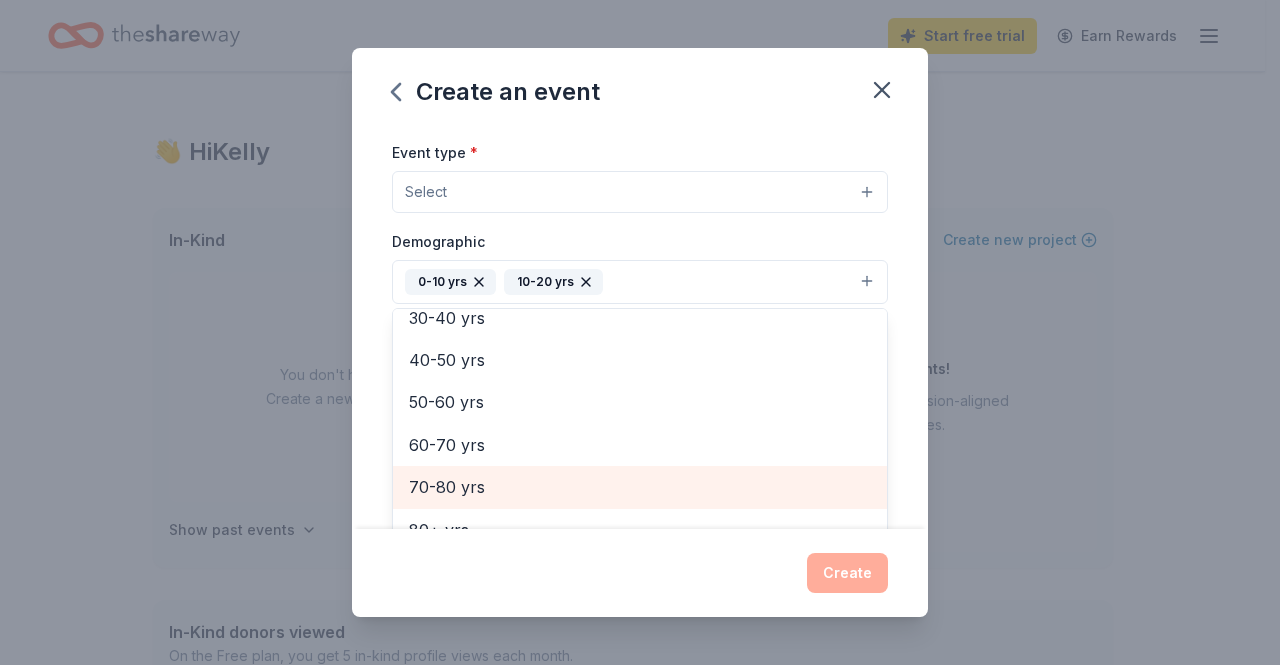 scroll, scrollTop: 236, scrollLeft: 0, axis: vertical 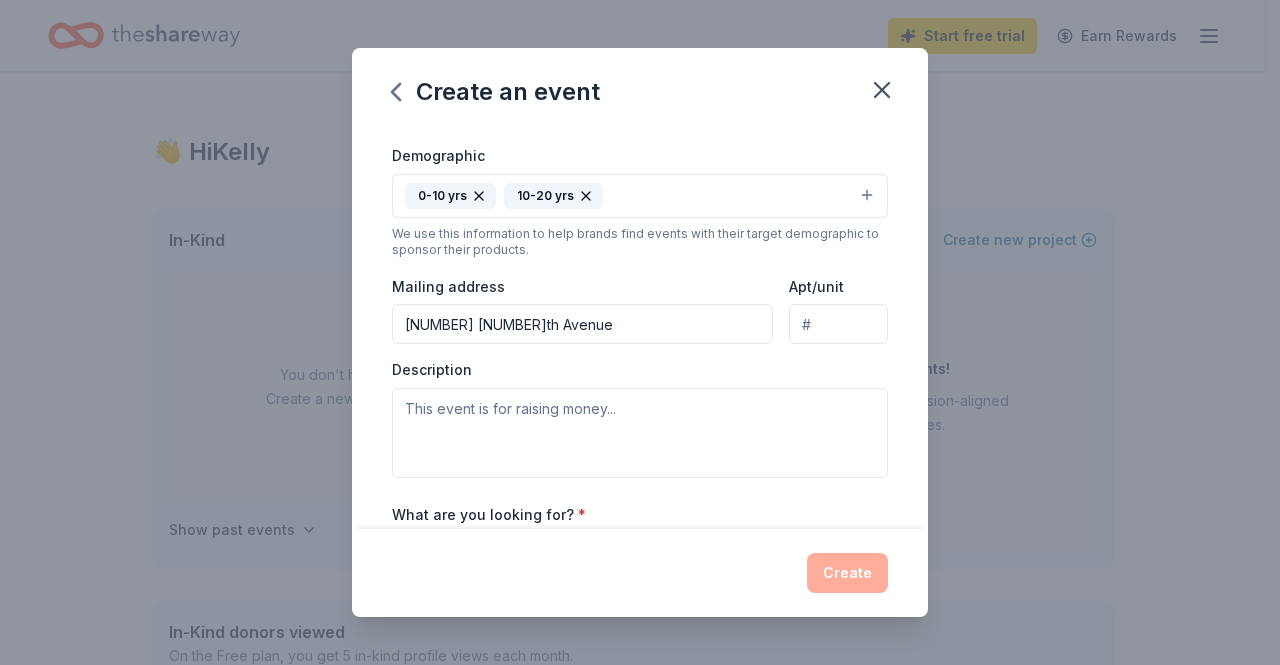 click on "[NUMBER] [NUMBER]th Avenue" at bounding box center [582, 324] 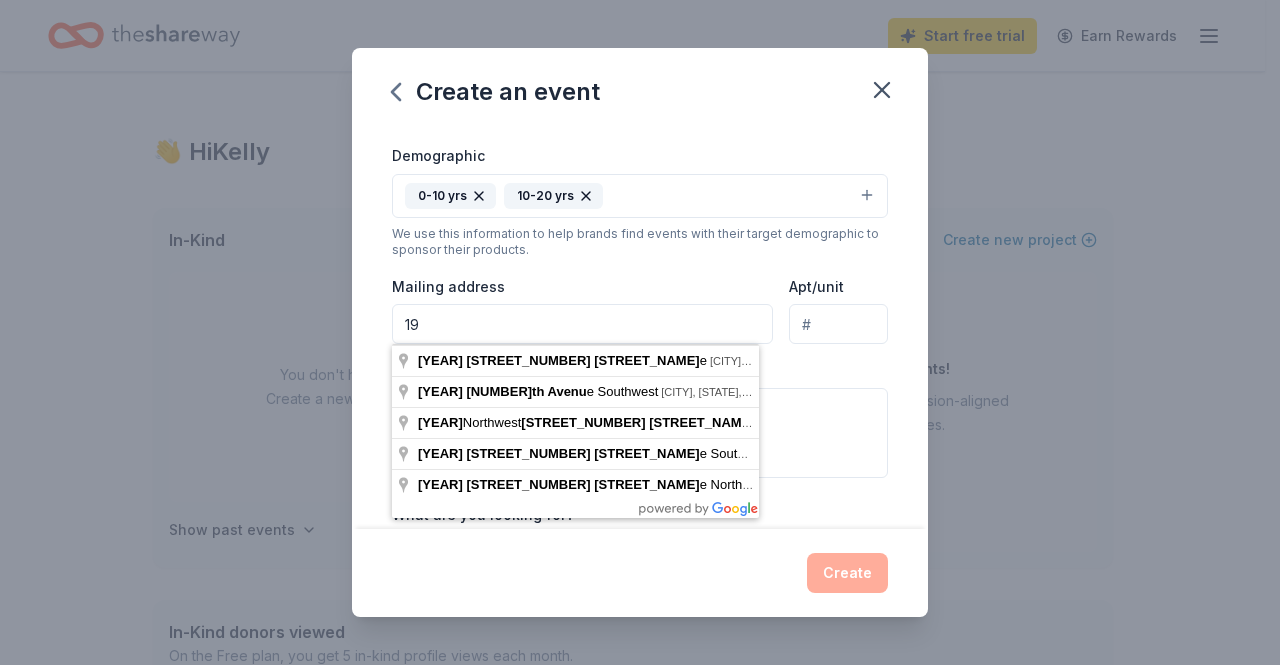 type on "1" 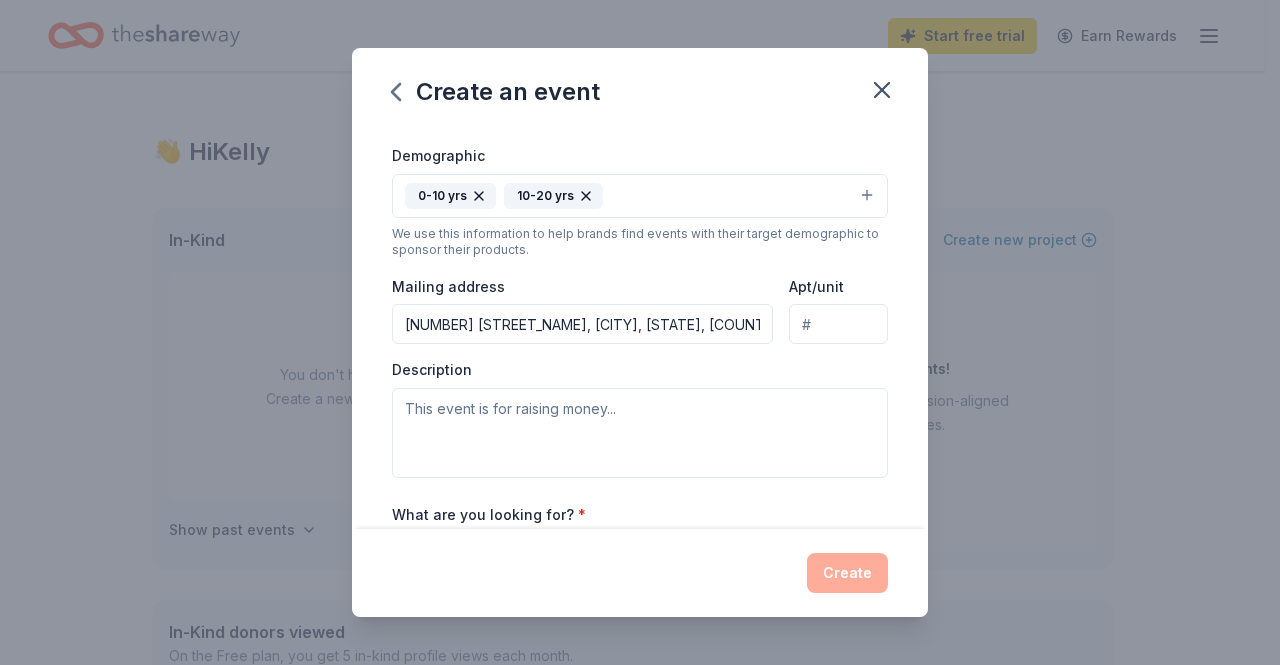 type on "1280 27th Avenue, Vero Beach, FL, 32960" 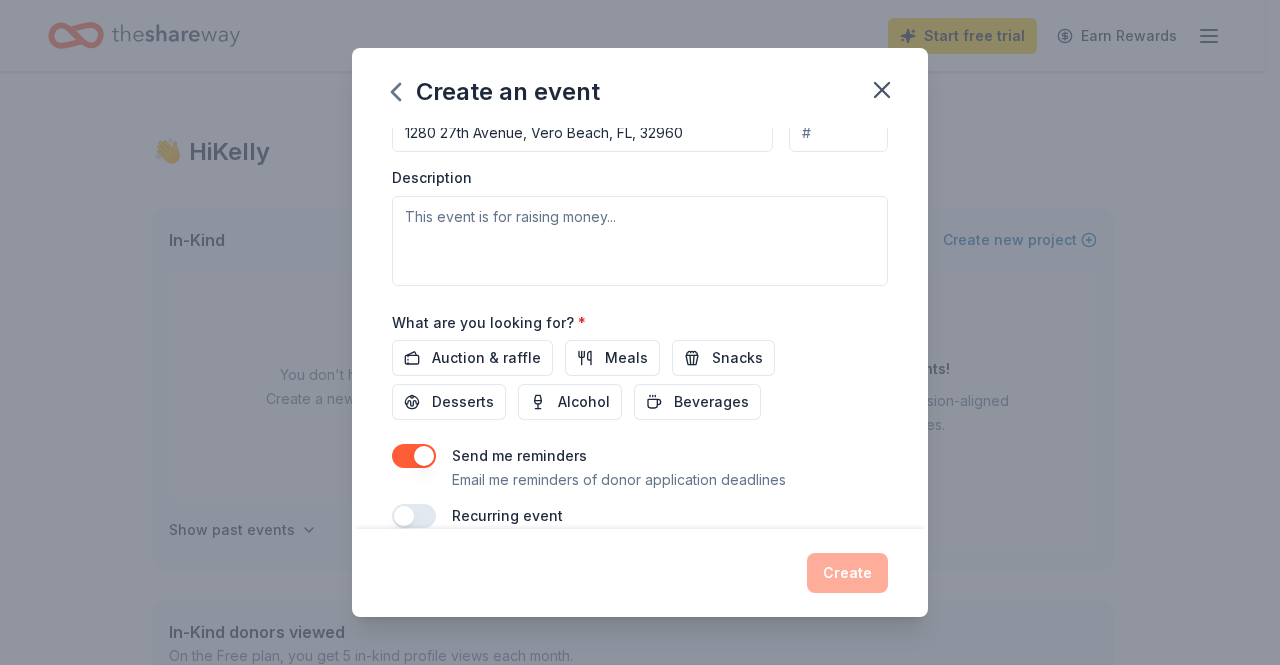 scroll, scrollTop: 556, scrollLeft: 0, axis: vertical 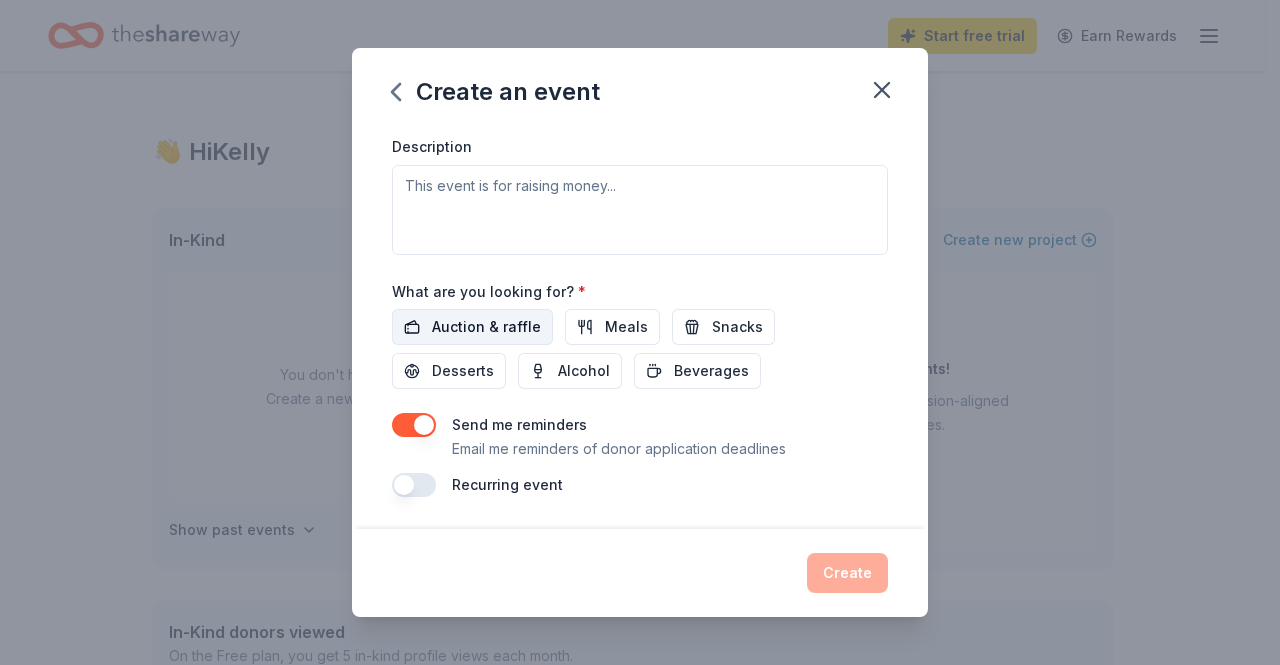click on "Auction & raffle" at bounding box center (472, 327) 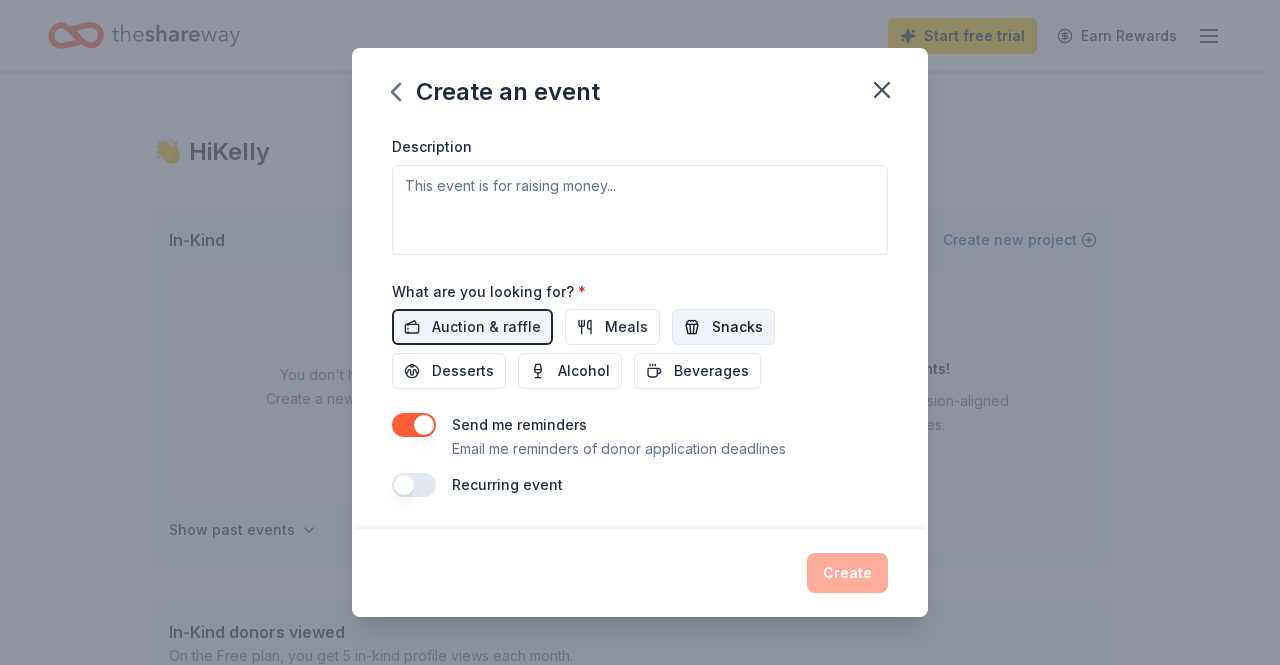 click on "Snacks" at bounding box center [723, 327] 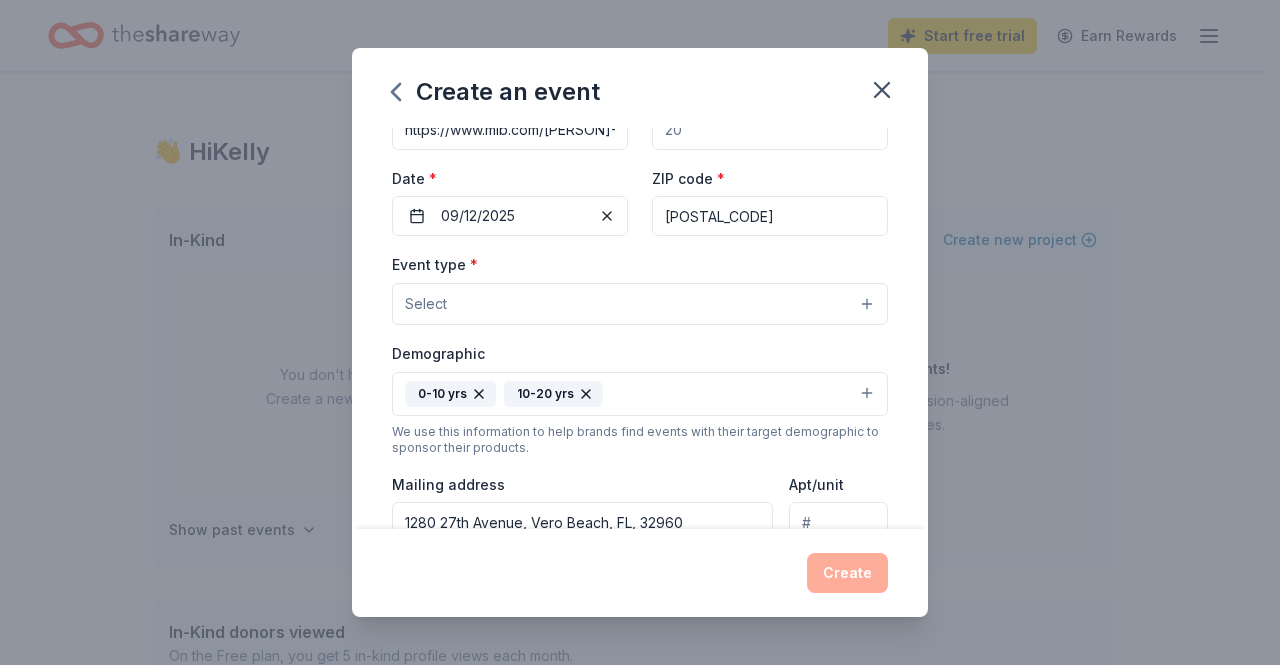 scroll, scrollTop: 0, scrollLeft: 0, axis: both 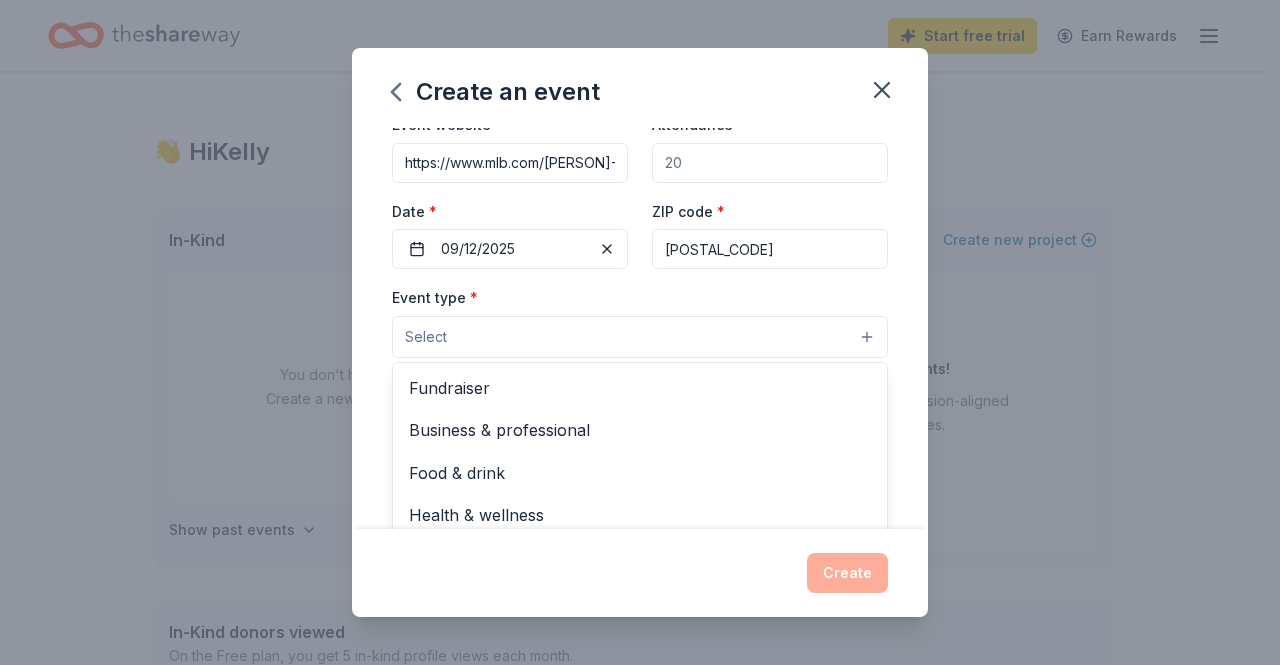 click on "Select" at bounding box center (640, 337) 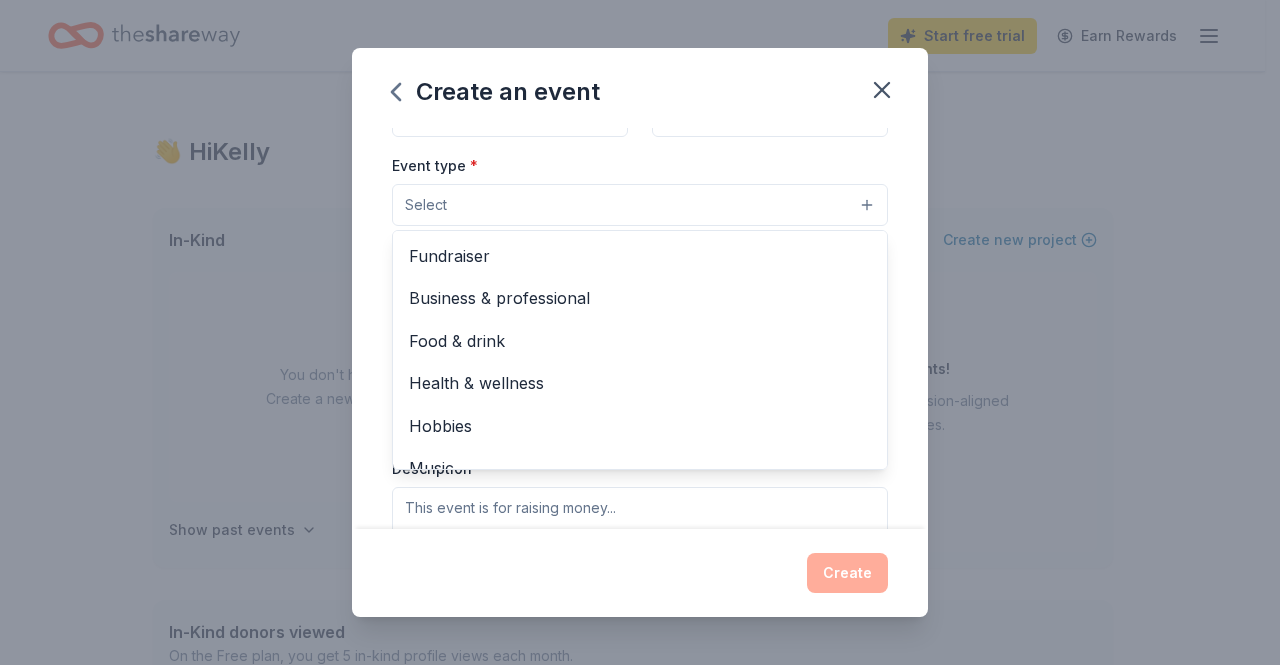 scroll, scrollTop: 251, scrollLeft: 0, axis: vertical 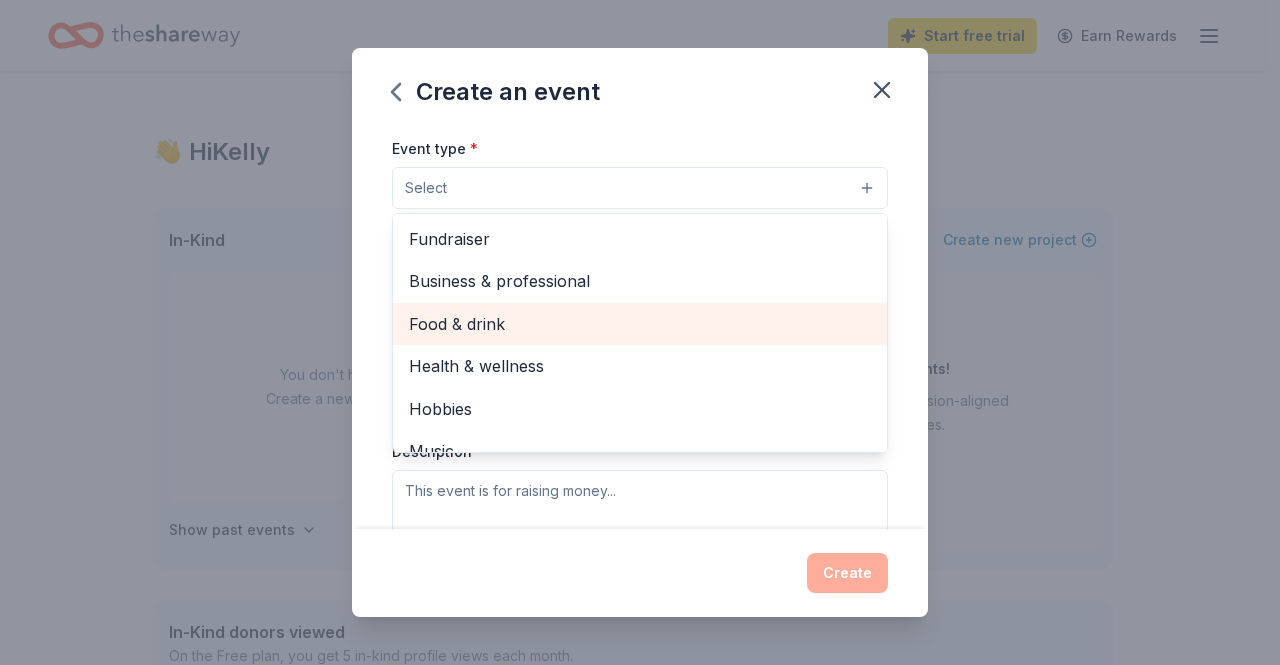 click on "Food & drink" at bounding box center [640, 324] 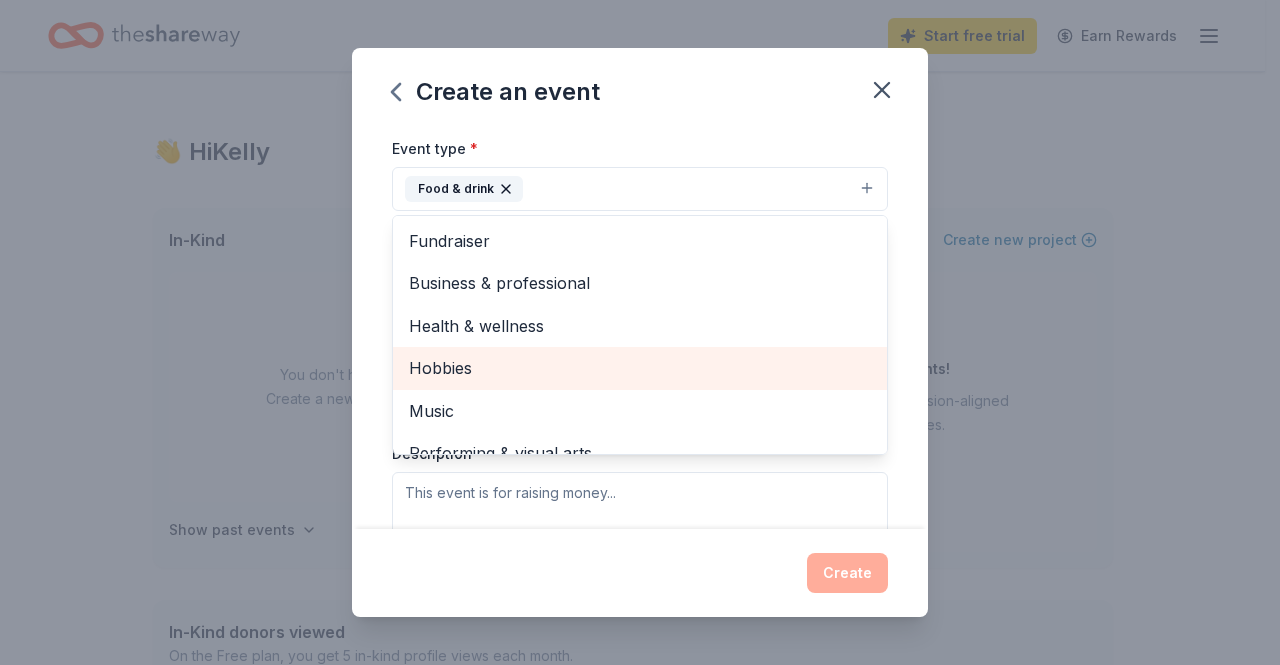 click on "Hobbies" at bounding box center [640, 368] 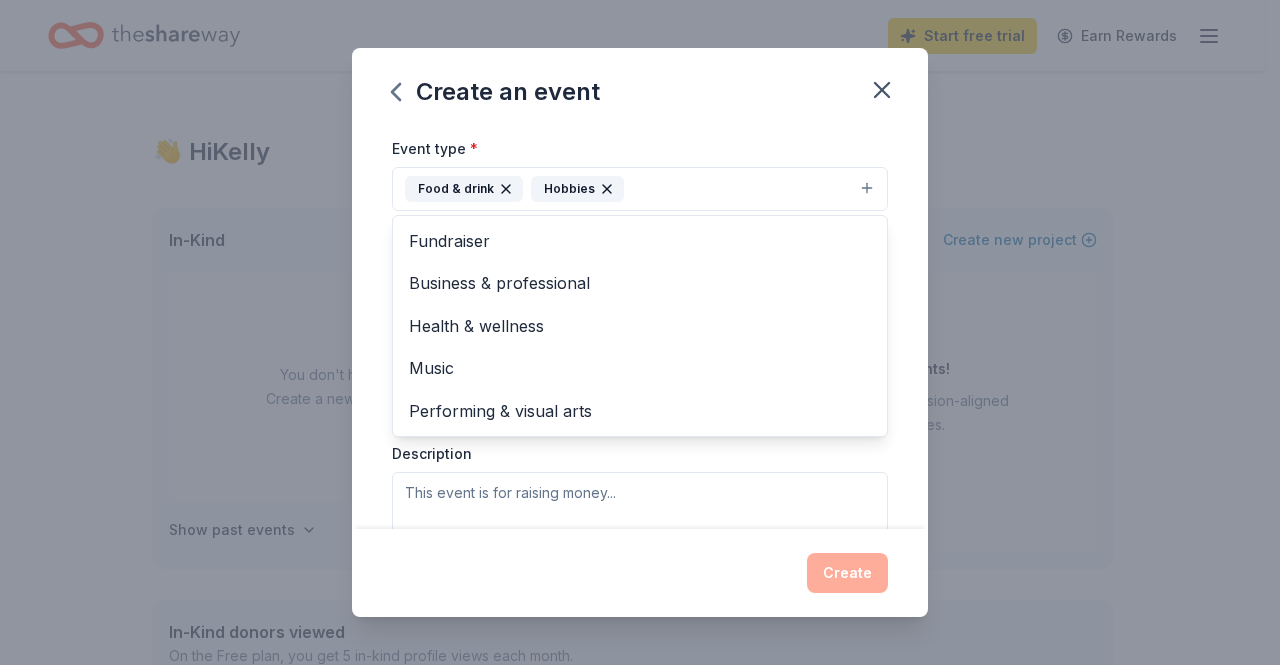 click on "Event name * Jackie Robinson Training Complex Baseball Field Trip 52 /100 Event website https://www.mlb.com/robinson-training-complex Attendance * Date * 09/12/2025 ZIP code * [POSTAL_CODE] Event type * Food &amp; drink Hobbies Fundraiser Business &amp; professional Health &amp; wellness Music Performing &amp; visual arts Demographic 0-10 yrs 10-20 yrs We use this information to help brands find events with their target demographic to sponsor their products. Mailing address [NUMBER] [STREET], [CITY], [STATE], [POSTAL_CODE] Apt/unit Description What are you looking for? * Auction &amp; raffle Meals Snacks Desserts Alcohol Beverages Send me reminders Email me reminders of donor application deadlines Recurring event" at bounding box center [640, 329] 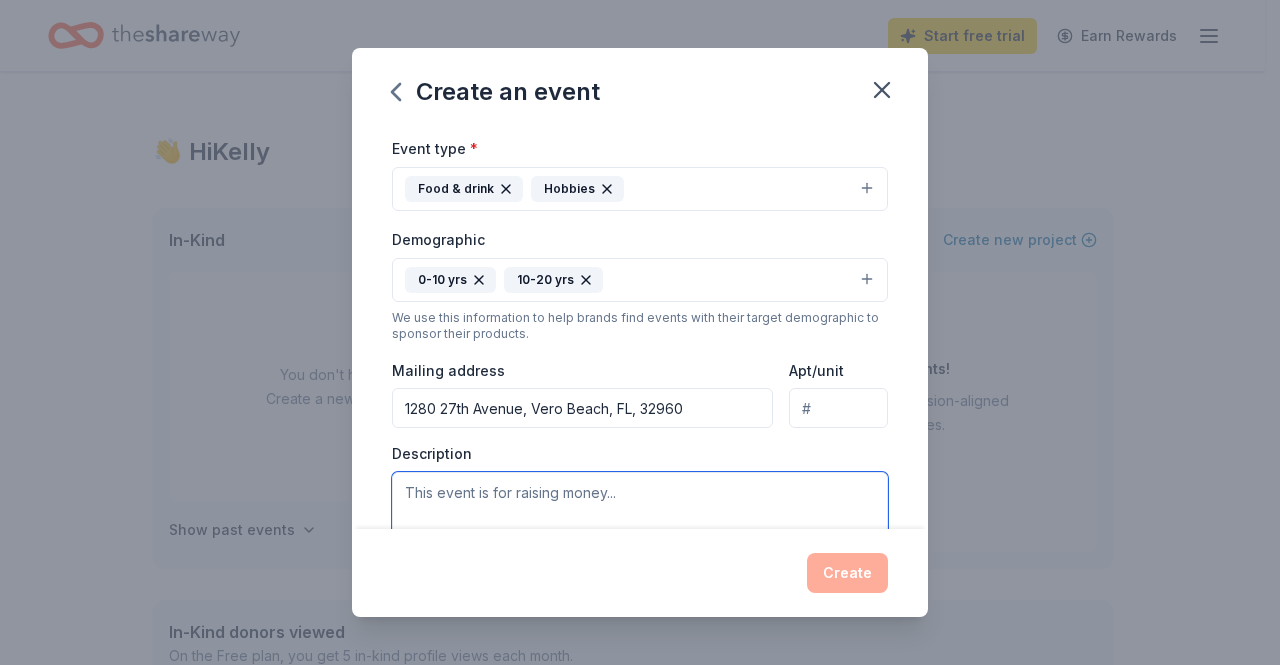 click at bounding box center [640, 517] 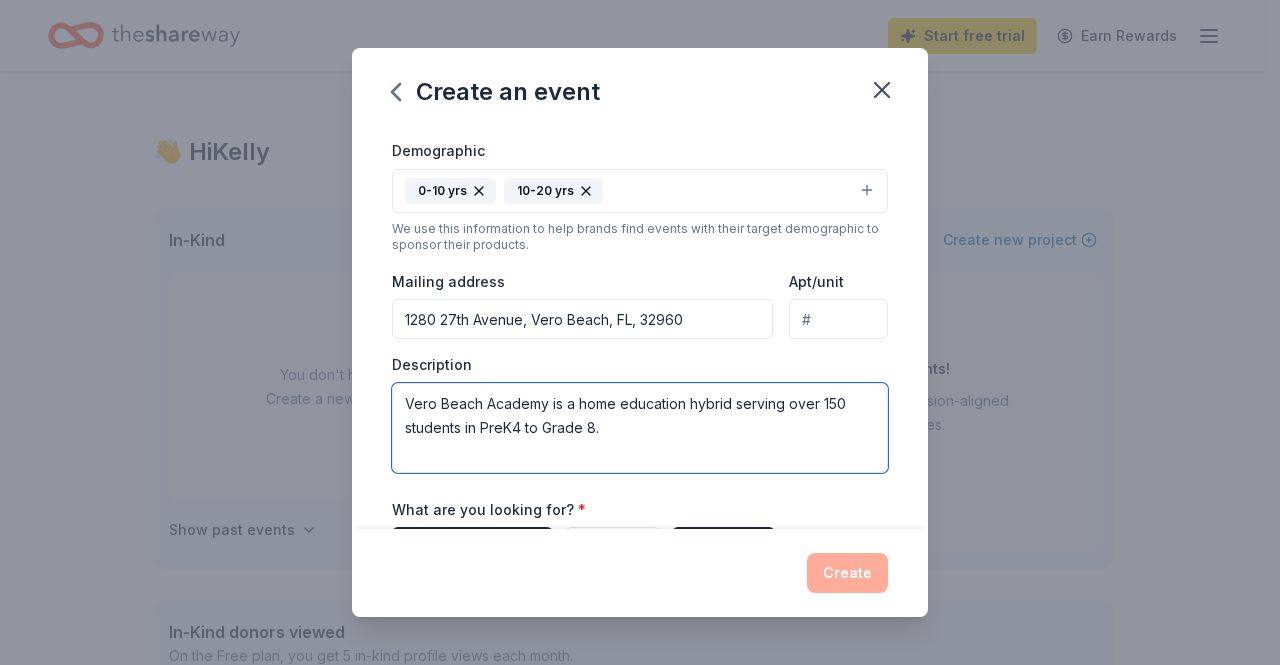 scroll, scrollTop: 399, scrollLeft: 0, axis: vertical 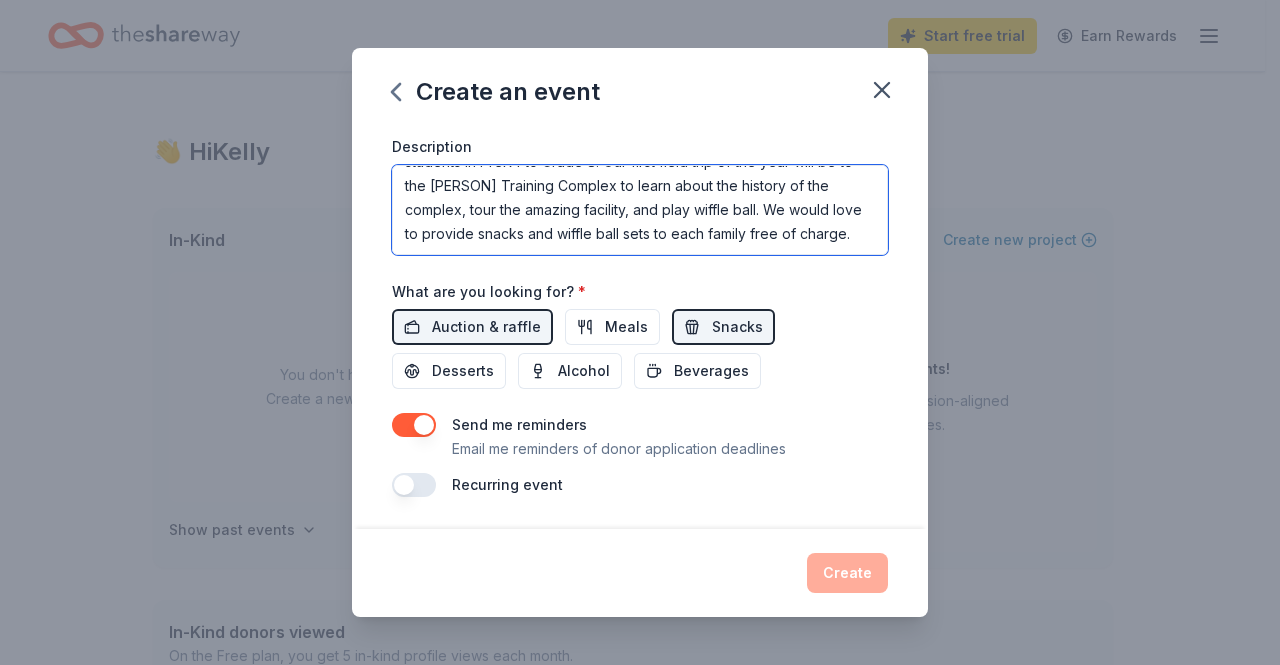type on "Vero Beach Academy is a home education hybrid serving over 150 students in PreK4 to Grade 8. Our first field trip of the year will be to the [PERSON] Training Complex to learn about the history of the complex, tour the amazing facility, and play wiffle ball. We would love to provide snacks and wiffle ball sets to each family free of charge." 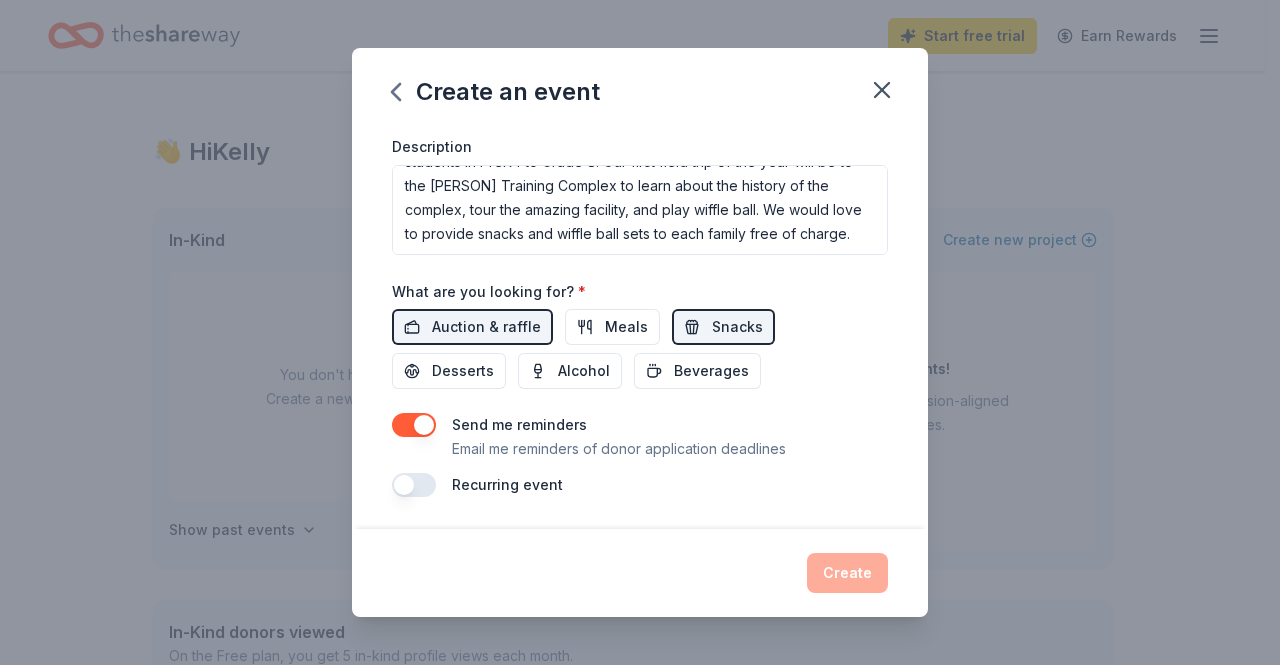 click at bounding box center (414, 425) 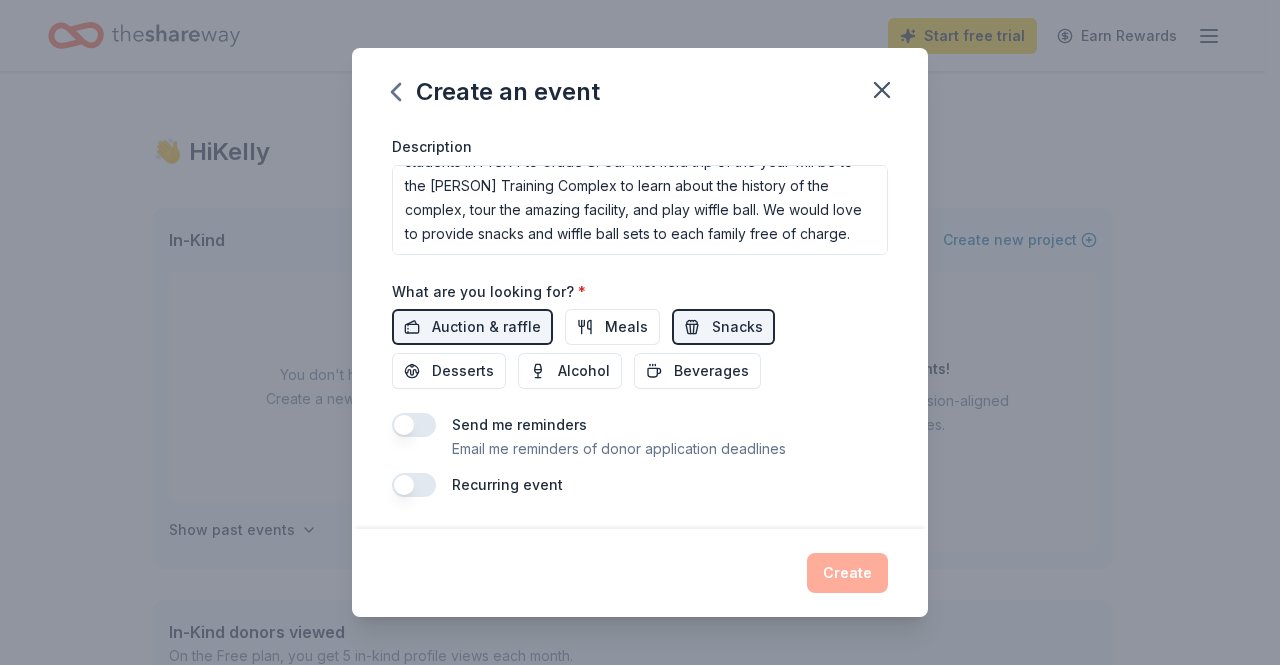 click at bounding box center (414, 425) 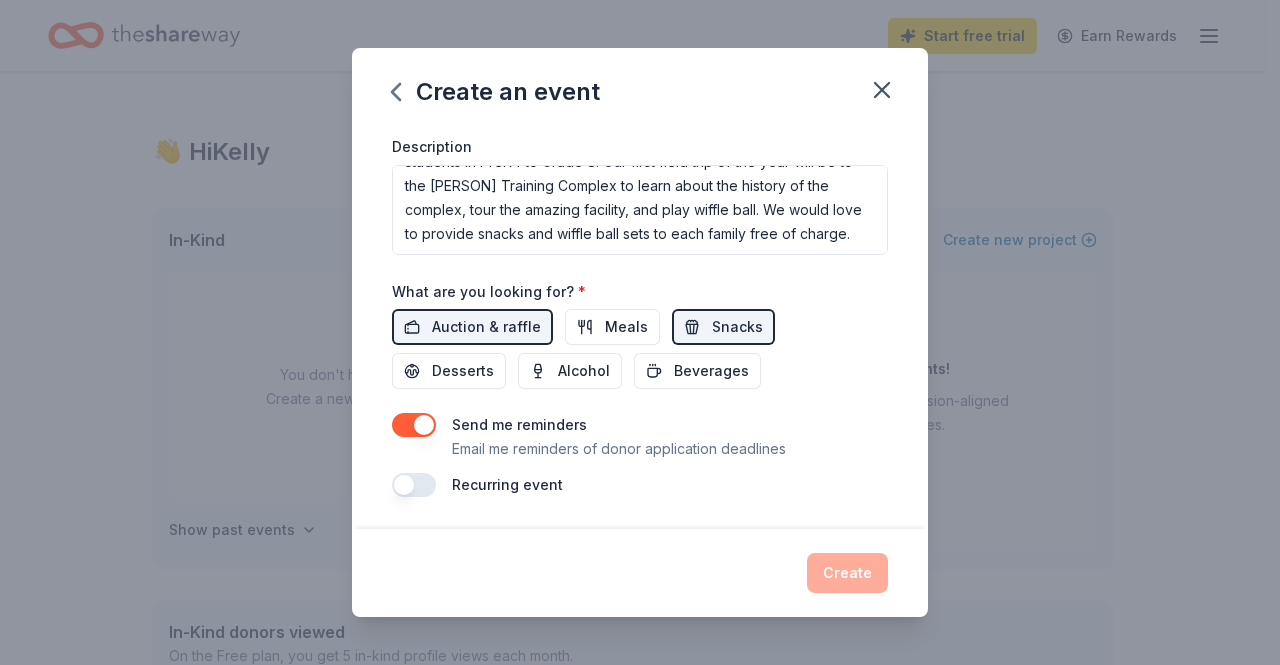 click at bounding box center [414, 485] 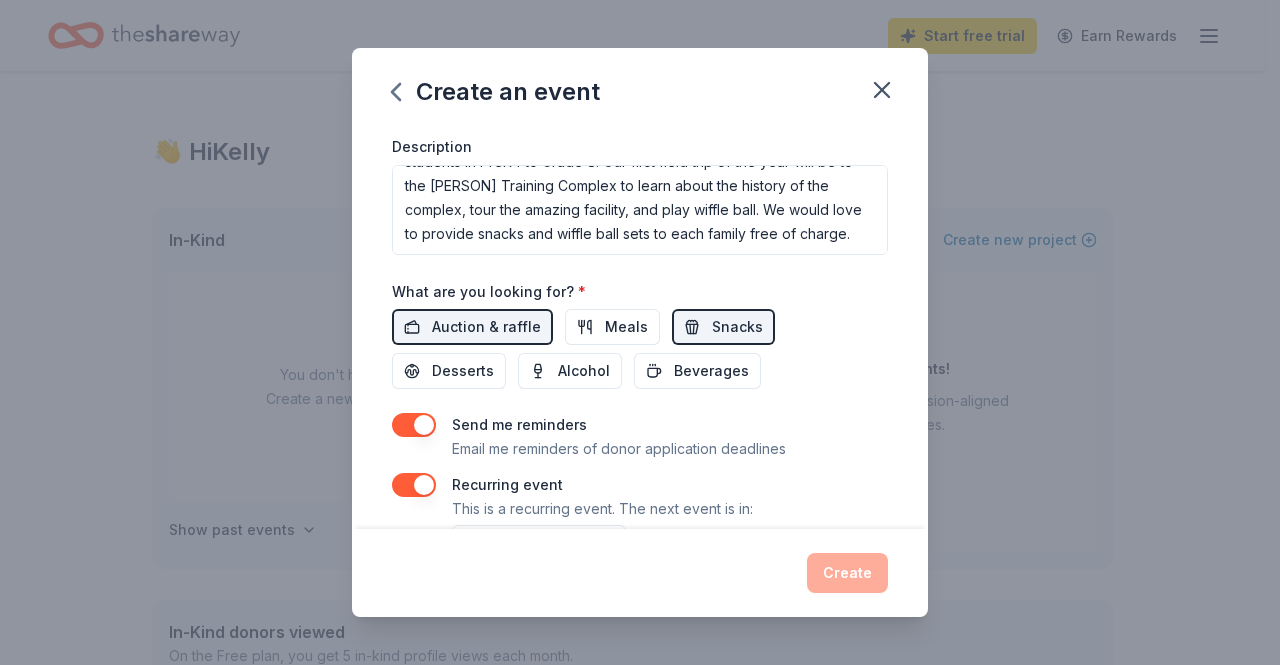 click at bounding box center (414, 485) 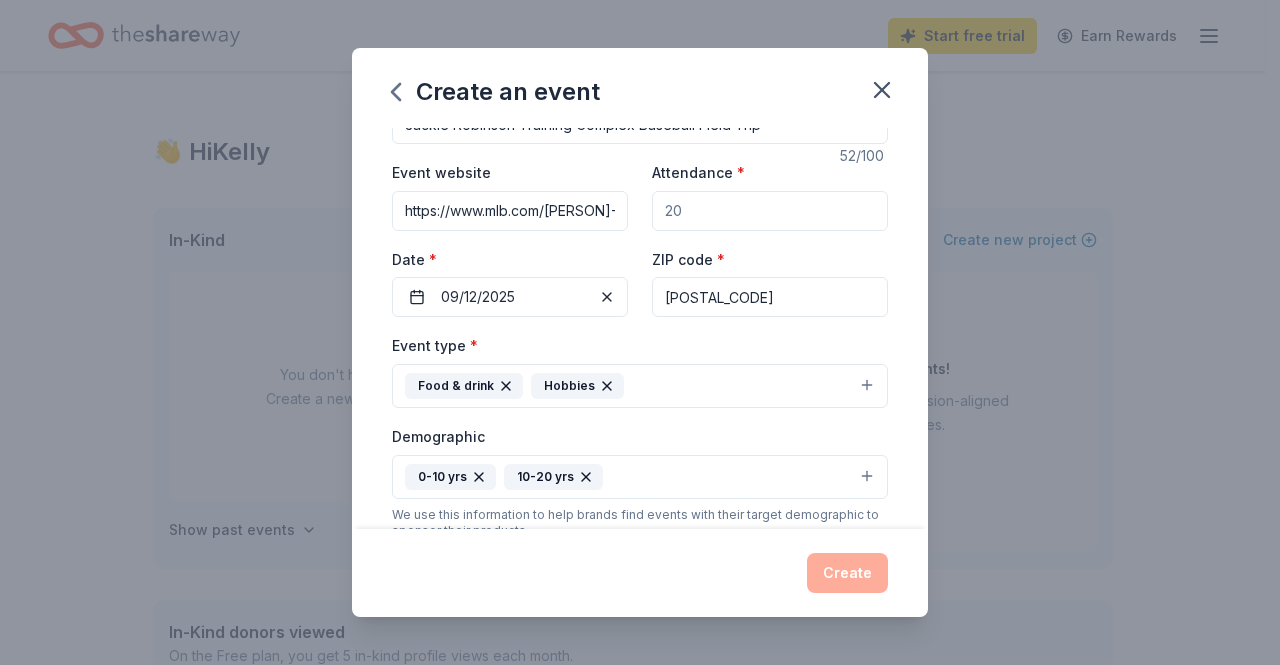 scroll, scrollTop: 0, scrollLeft: 0, axis: both 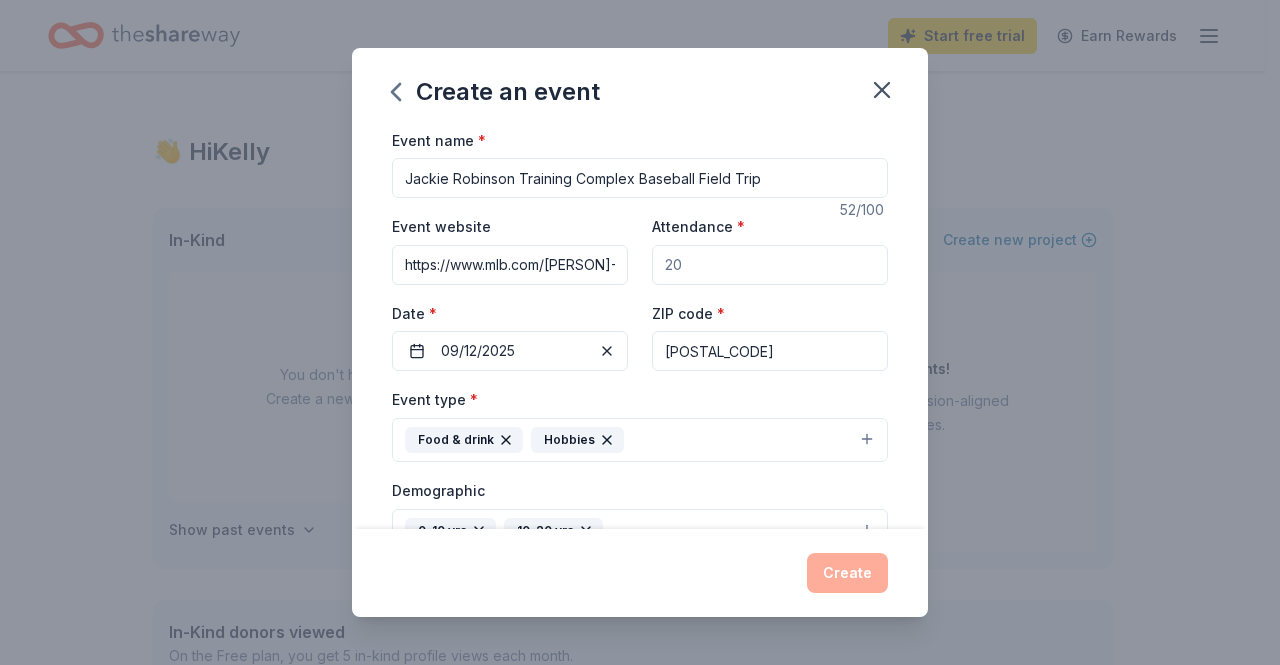 drag, startPoint x: 732, startPoint y: 262, endPoint x: 617, endPoint y: 273, distance: 115.52489 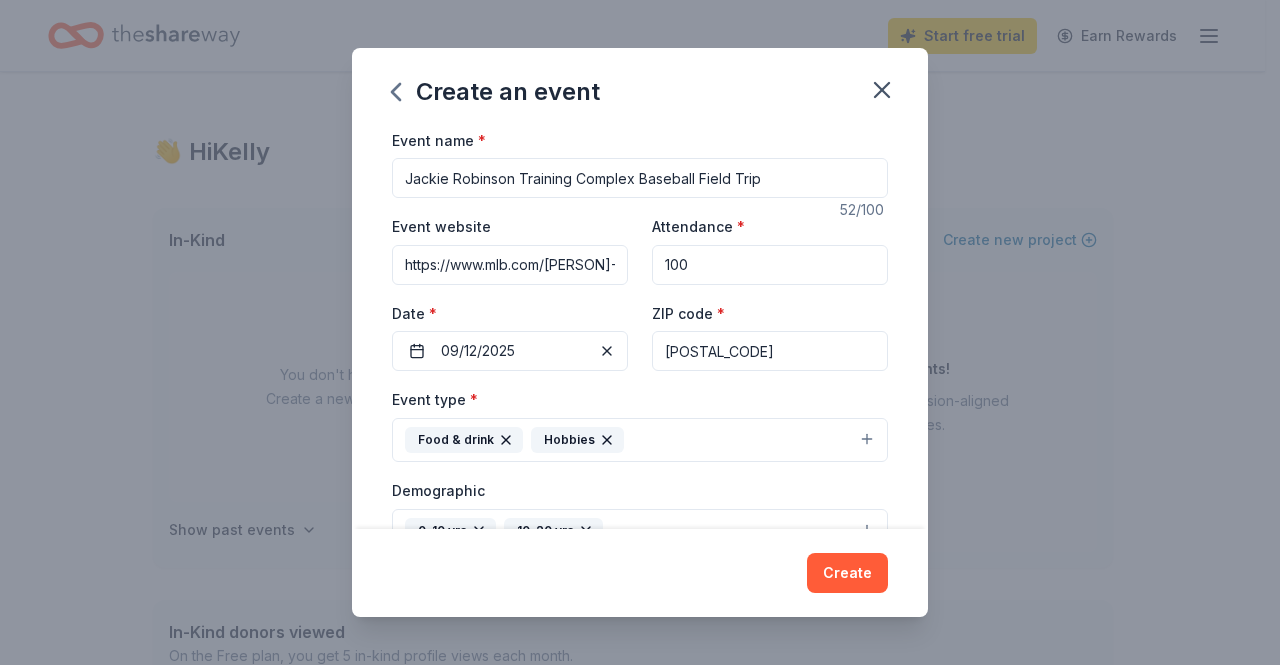 click on "Create an event Event name * [PERSON] Training Complex Baseball Field Trip 52 /100 Event website https://www.mlb.com/robinson-training-complex Attendance * 100 Date * [DATE] ZIP code * [POSTAL_CODE] Event type * Food & drink Hobbies Demographic 0-10 yrs 10-20 yrs We use this information to help brands find events with their target demographic to sponsor their products. Mailing address [NUMBER] [STREET_NAME], [CITY], [STATE], [POSTAL_CODE] Apt/unit Description [INSTITUTION] is a home education hybrid serving over 150 students in PreK4 to Grade 8. Our first field trip of the year will be to the [PERSON] Training Complex to learn about the history of the complex, tour the amazing facility, and play wiffle ball. We would love to provide snacks and wiffle ball sets to each family free of charge.  What are you looking for? * Auction & raffle Meals Snacks Desserts Alcohol Beverages Send me reminders Email me reminders of donor application deadlines Recurring event Create" at bounding box center (640, 332) 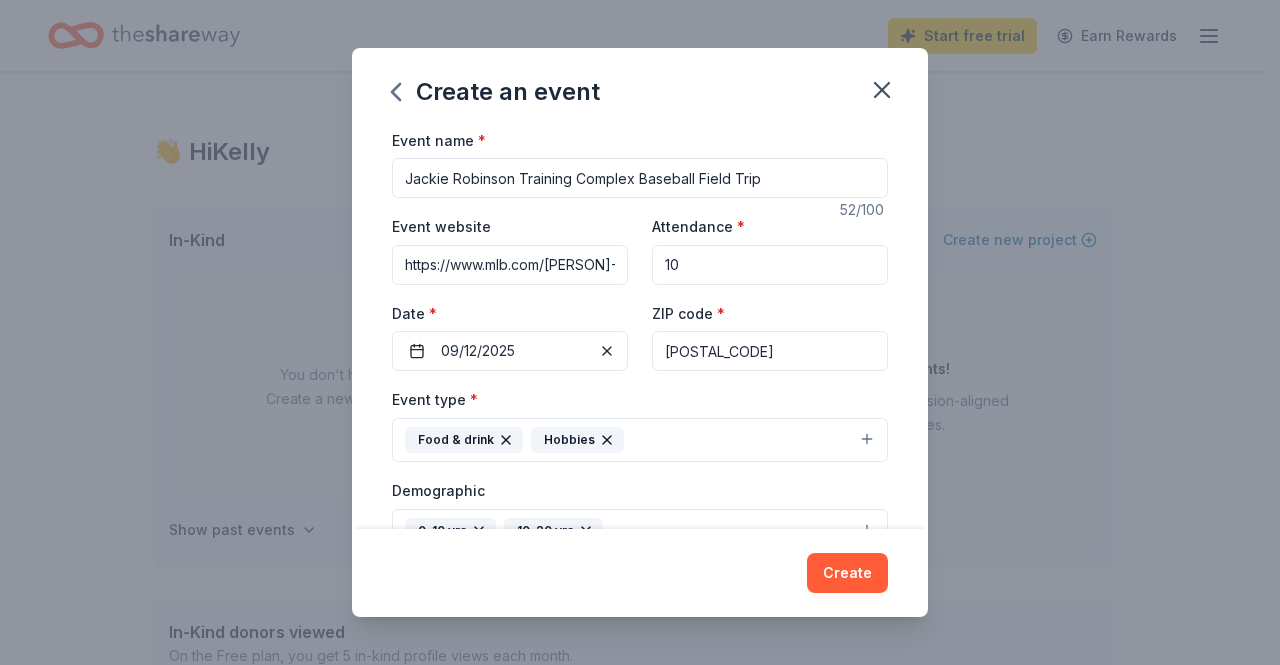 type on "1" 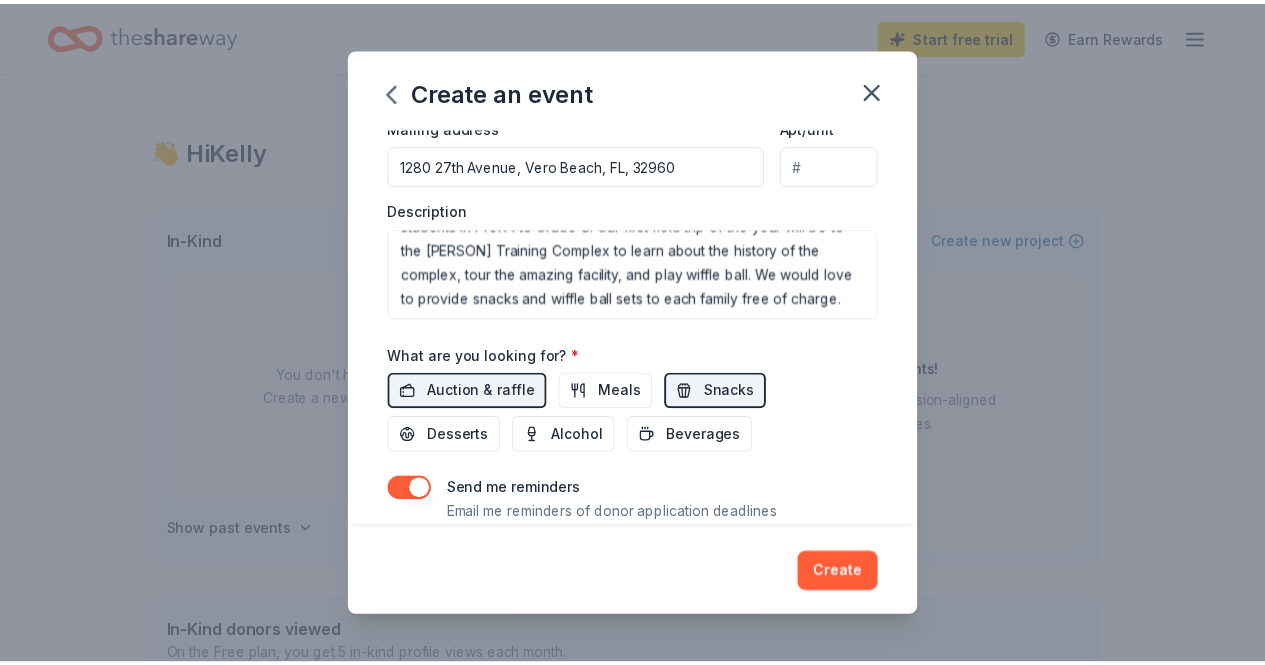 scroll, scrollTop: 558, scrollLeft: 0, axis: vertical 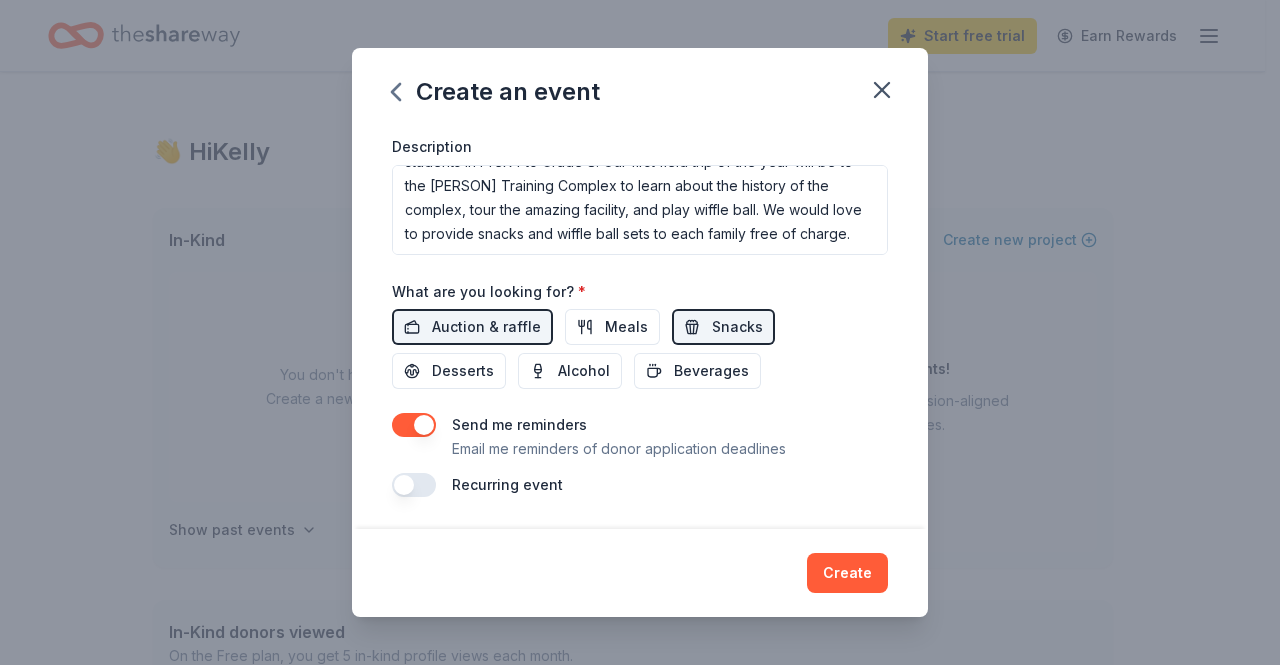 type on "150" 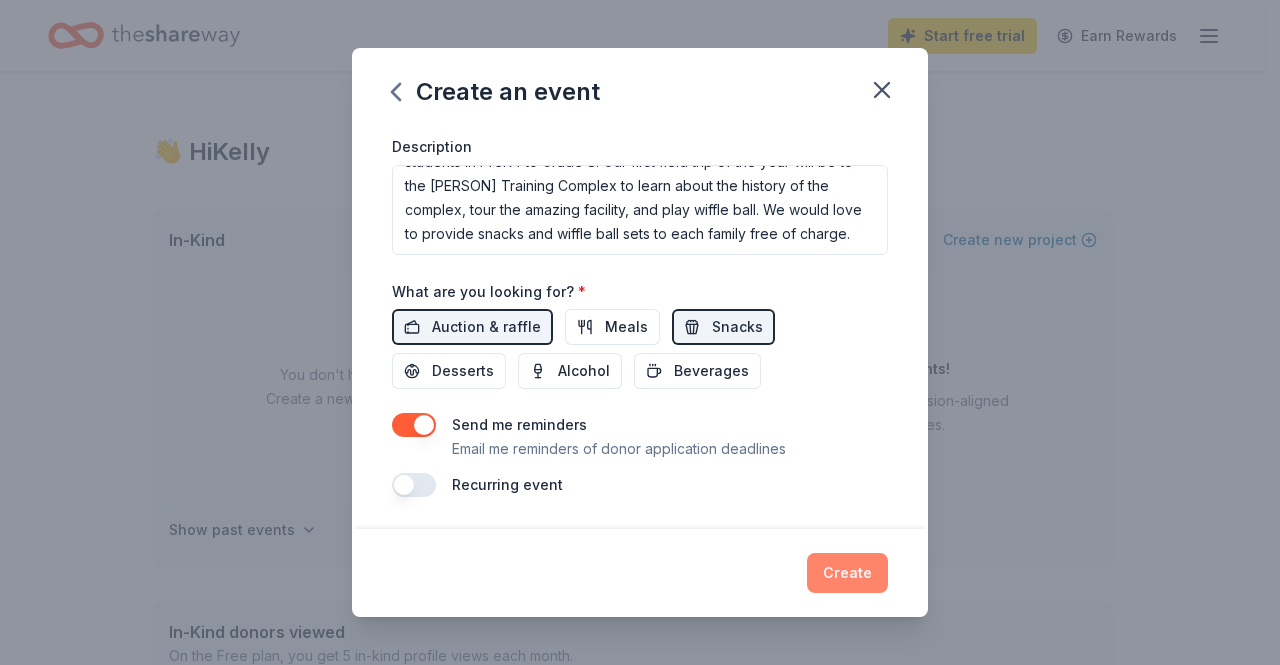 click on "Create" at bounding box center [847, 573] 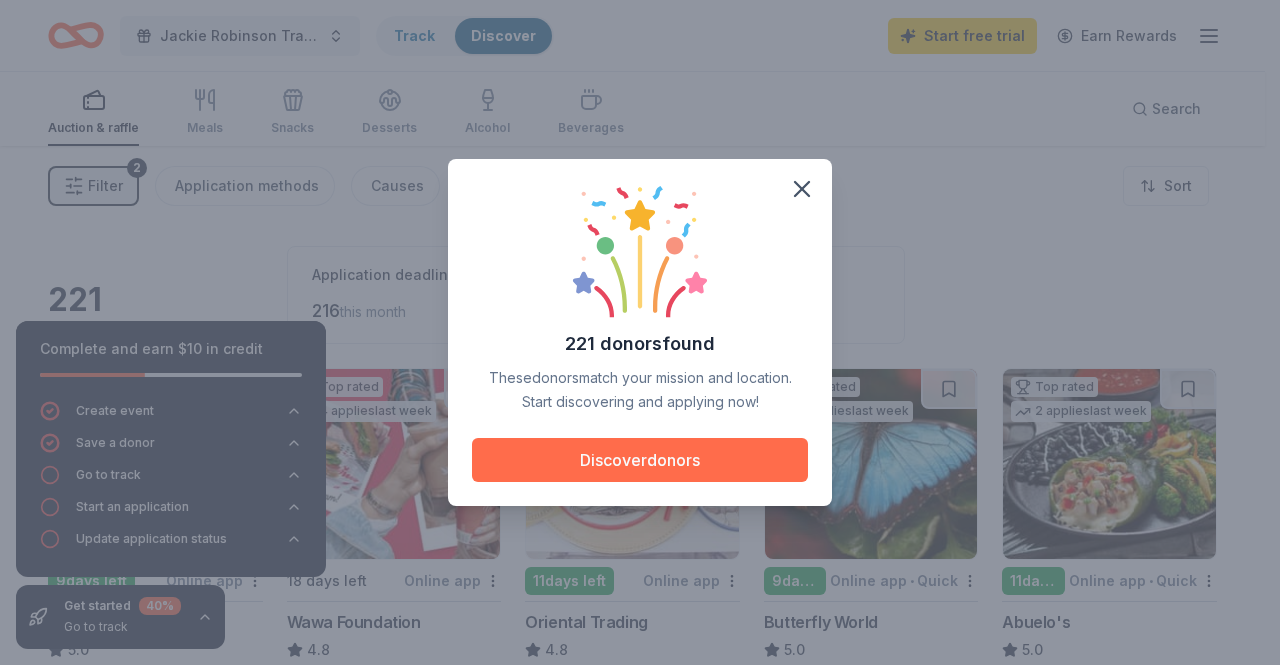click on "Discover  donors" at bounding box center [640, 460] 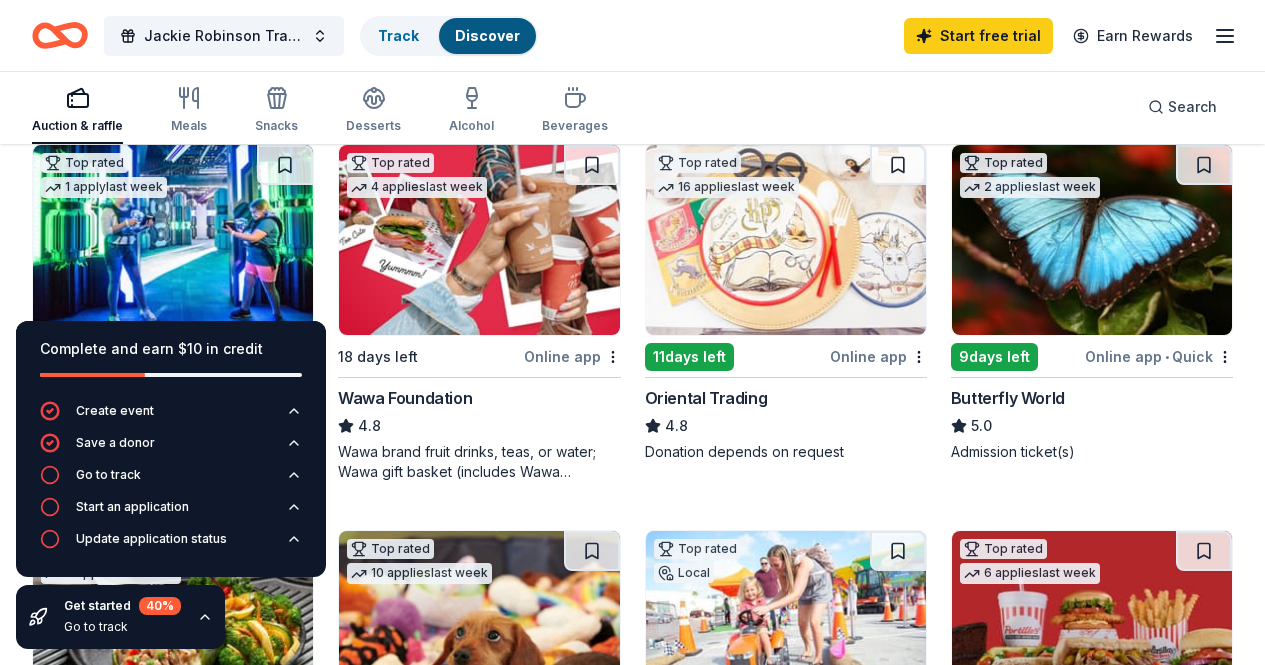 scroll, scrollTop: 227, scrollLeft: 0, axis: vertical 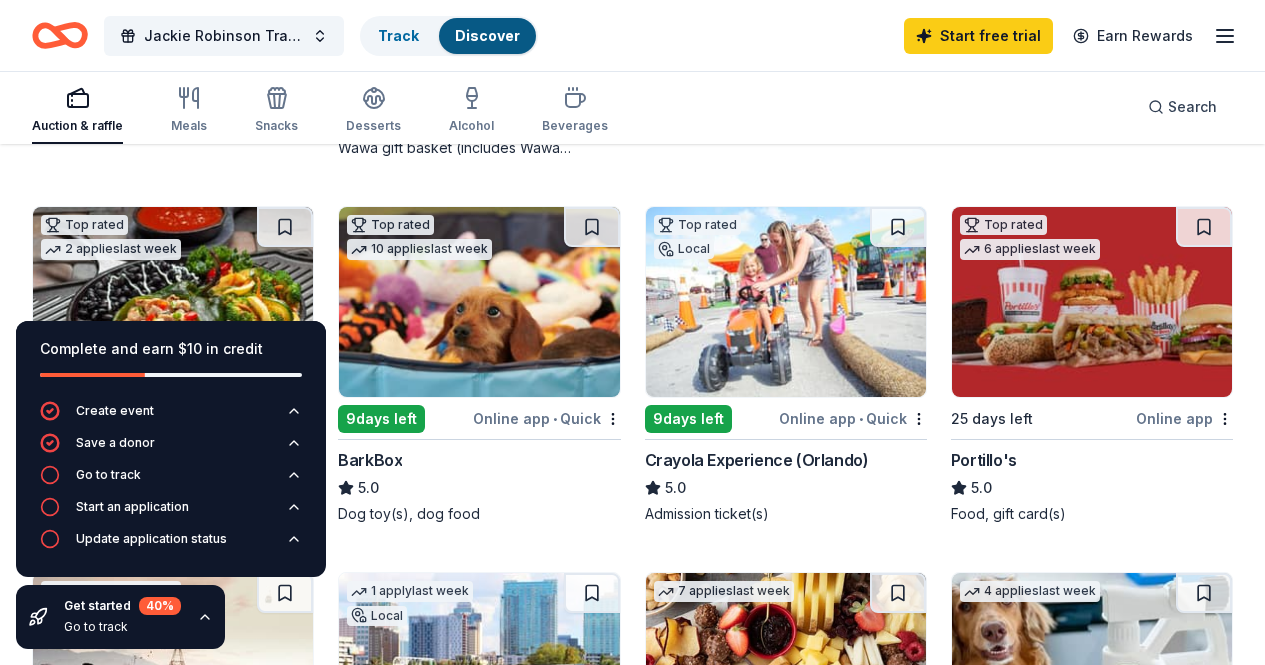 click on "Top rated 1   apply  last week 9  days left Online app WonderWorks Orlando 5.0 Tickets Top rated 4   applies  last week 18 days left Online app Wawa Foundation 4.8 Wawa brand fruit drinks, teas, or water; Wawa gift basket (includes Wawa products and coupons) Top rated 16   applies  last week 11  days left Online app • Quick Butterfly World 5.0 Admission ticket(s) Top rated 2   applies  last week 11  days left Online app • Quick Abuelo's  5.0 $20 VIP gift cards Top rated 10   applies  last week 9  days left Online app • Quick BarkBox 5.0 Dog toy(s), dog food Top rated Local 9  days left Online app • Quick Crayola Experience (Orlando) 5.0 Admission ticket(s) Top rated 6   applies  last week 25 days left Online app Portillo's 5.0 Food, gift card(s) 6   applies  last week 9  days left Online app Let's Roam 4.4 1   apply  last week Local 9  days left Online app • Quick Brew Bus Tours New 7   applies" at bounding box center (632, 741) 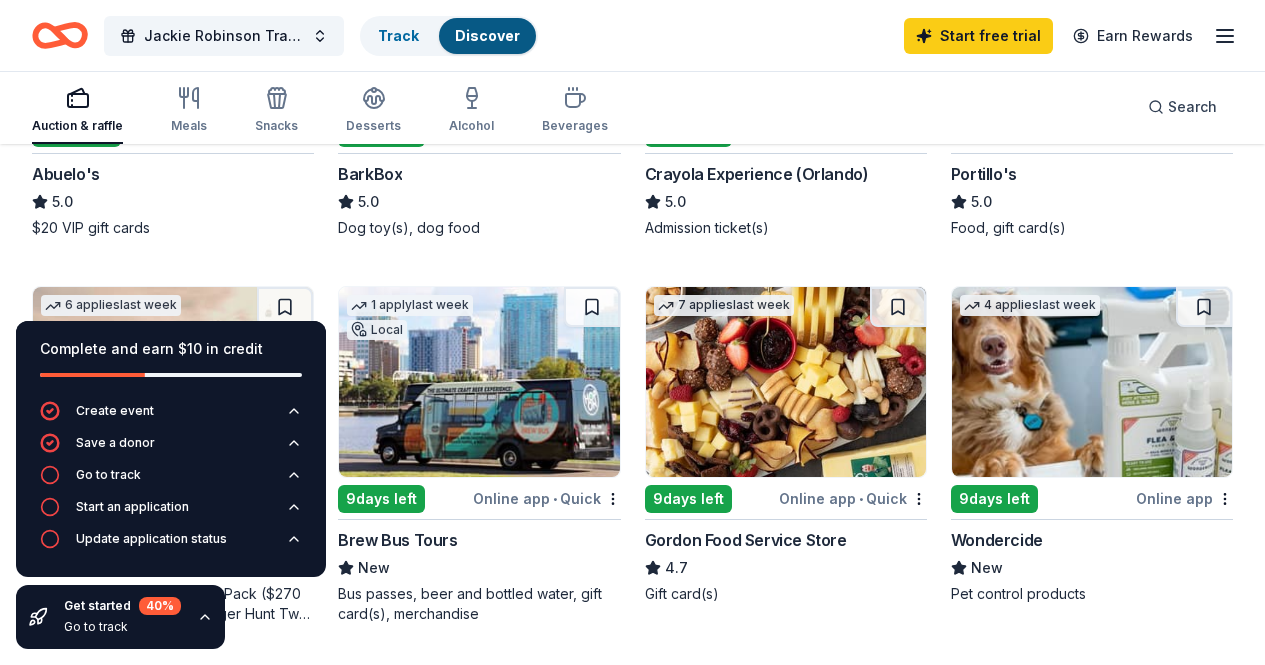 scroll, scrollTop: 835, scrollLeft: 0, axis: vertical 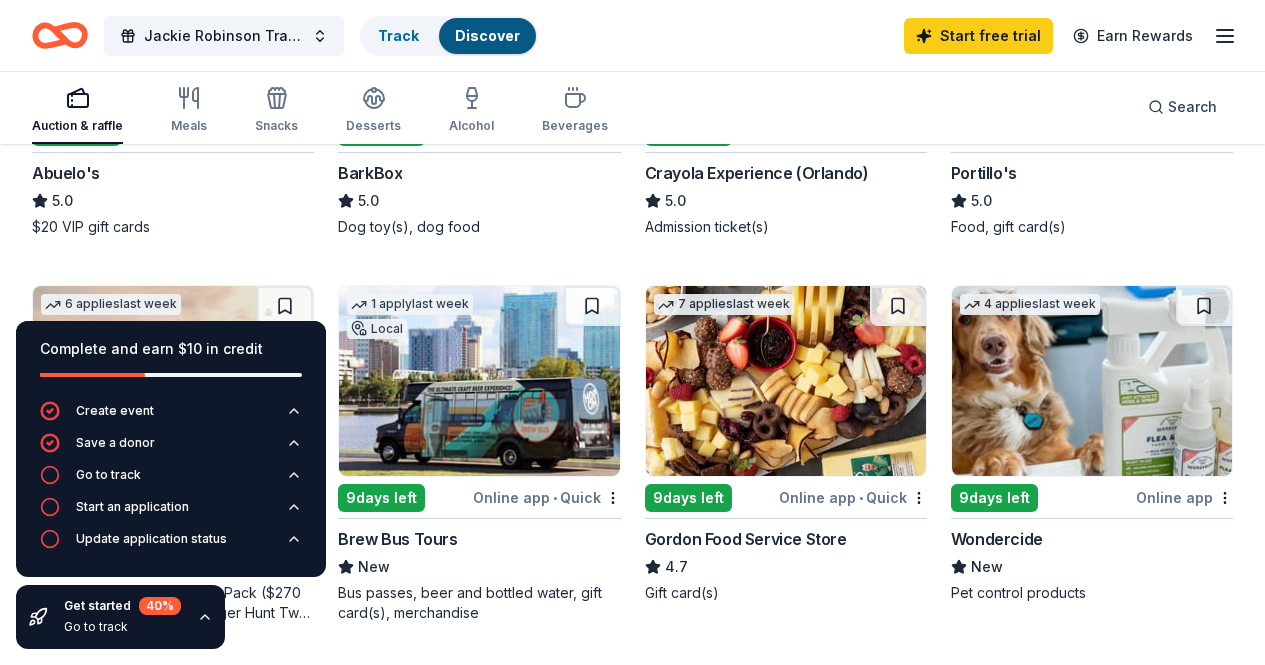 click 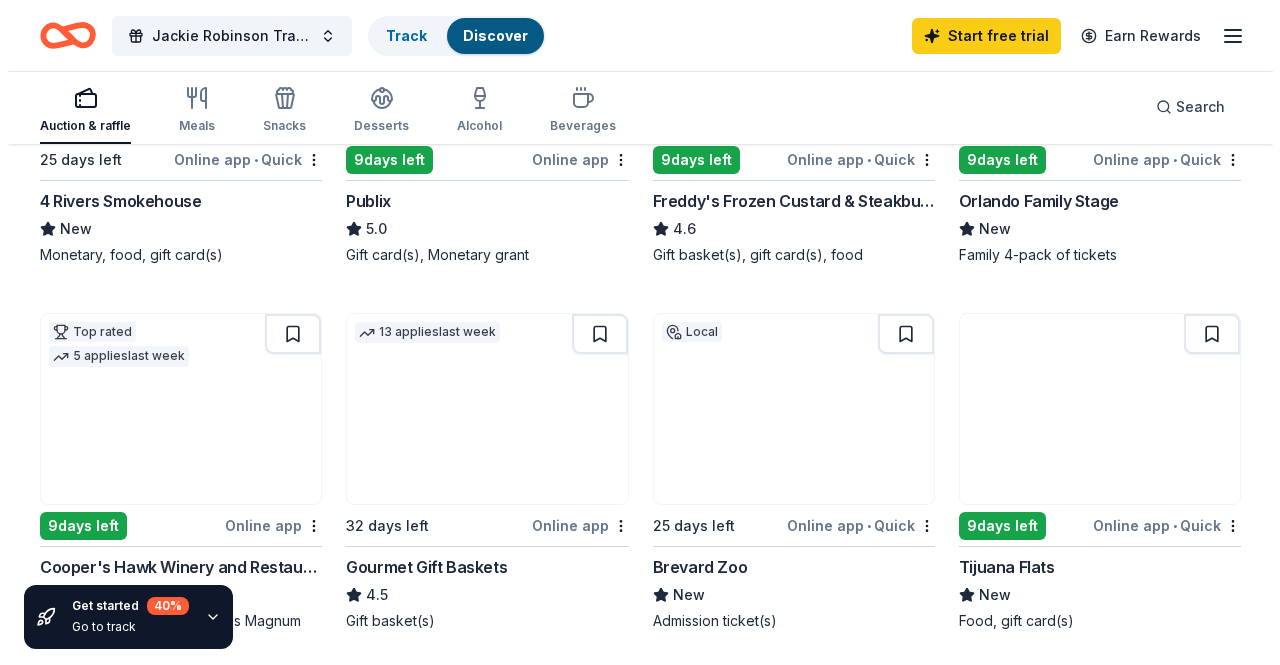 scroll, scrollTop: 0, scrollLeft: 0, axis: both 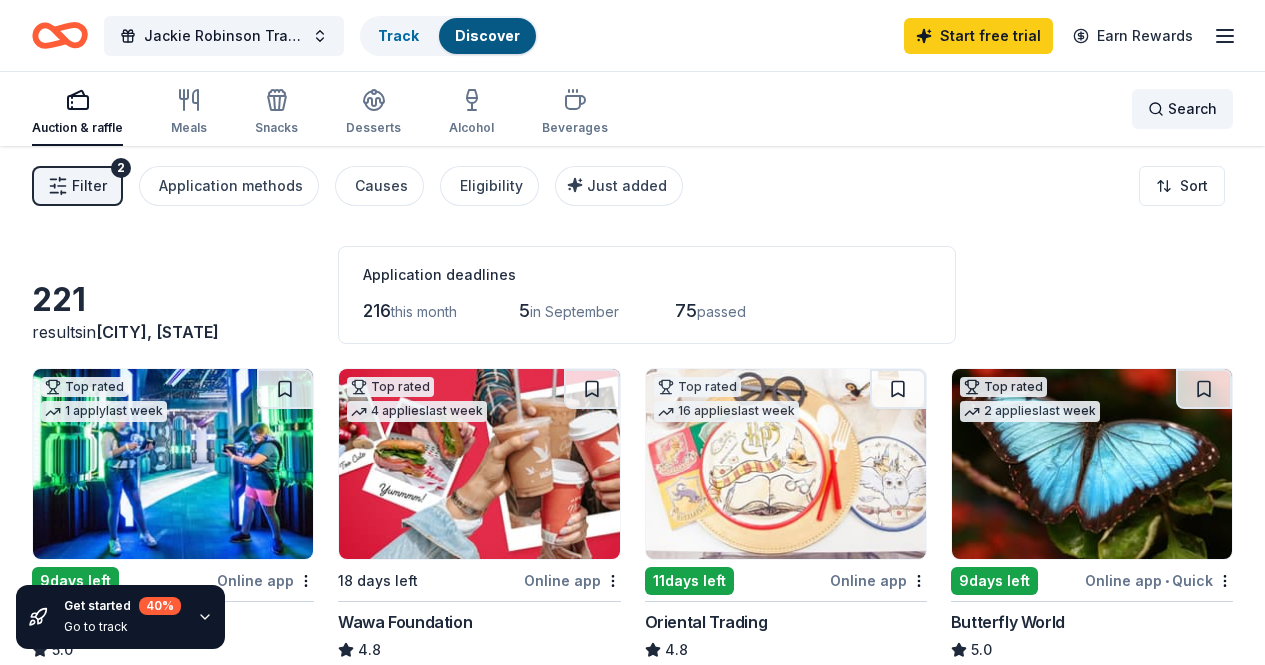 click on "Search" at bounding box center [1192, 109] 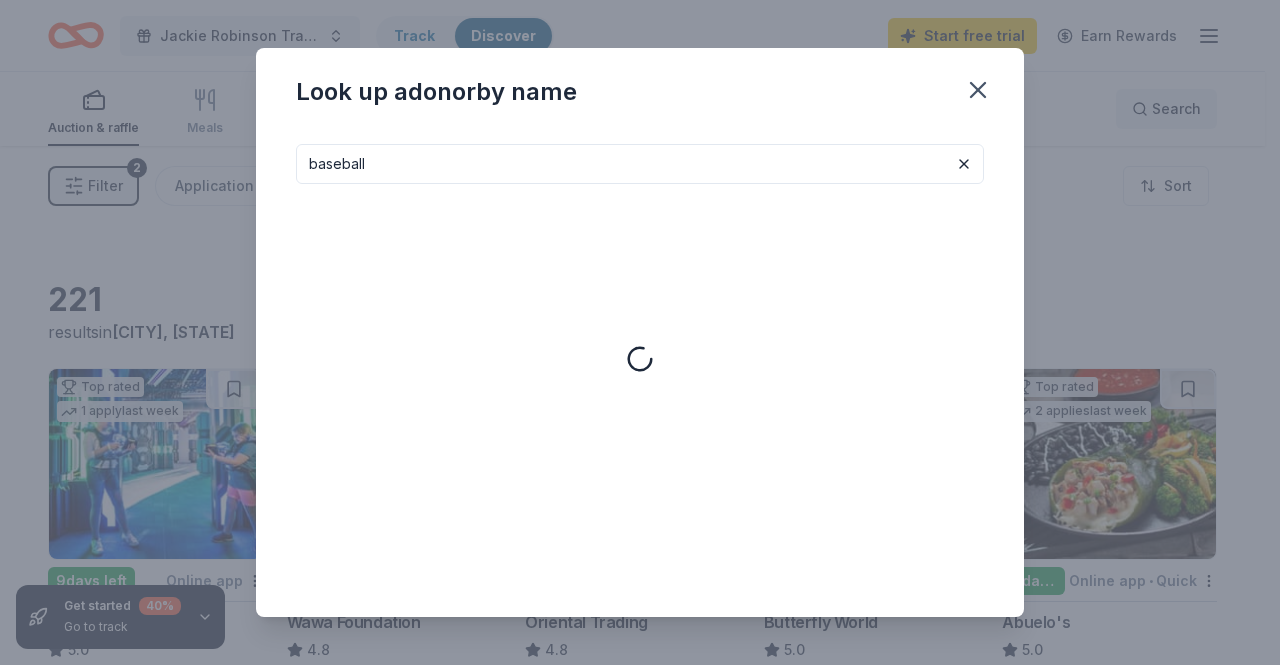 type on "baseball" 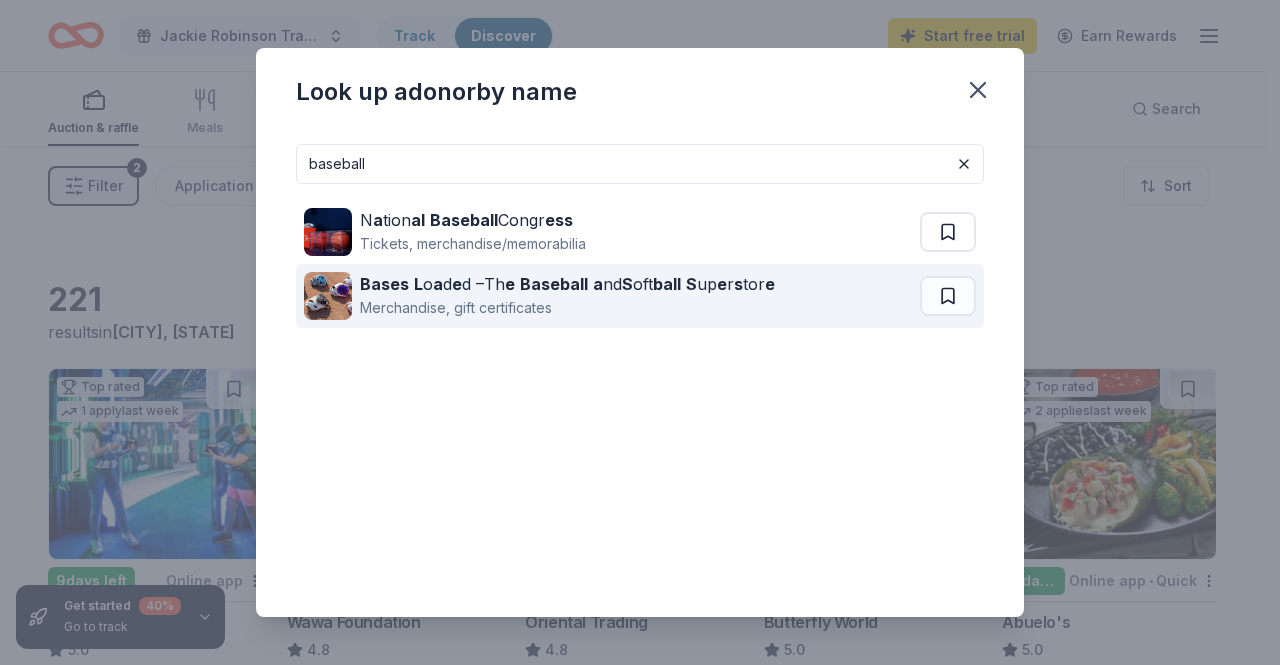 click on "ball" at bounding box center [667, 284] 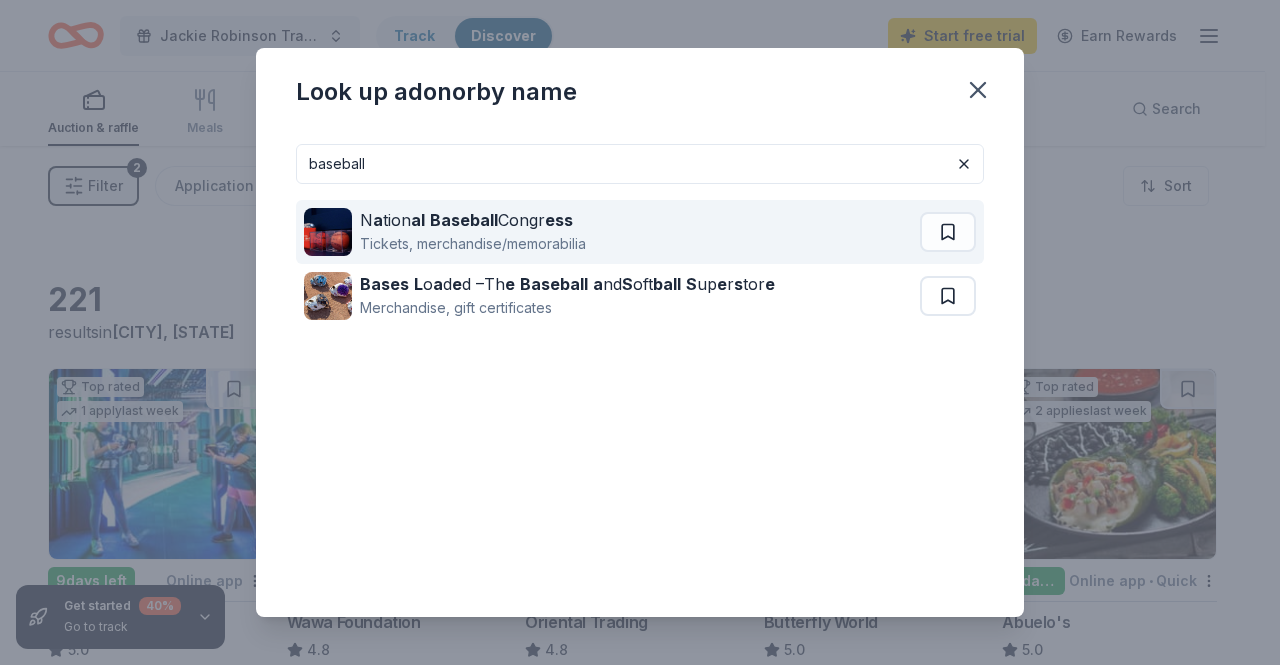 click on "Tickets, merchandise/memorabilia" at bounding box center [473, 244] 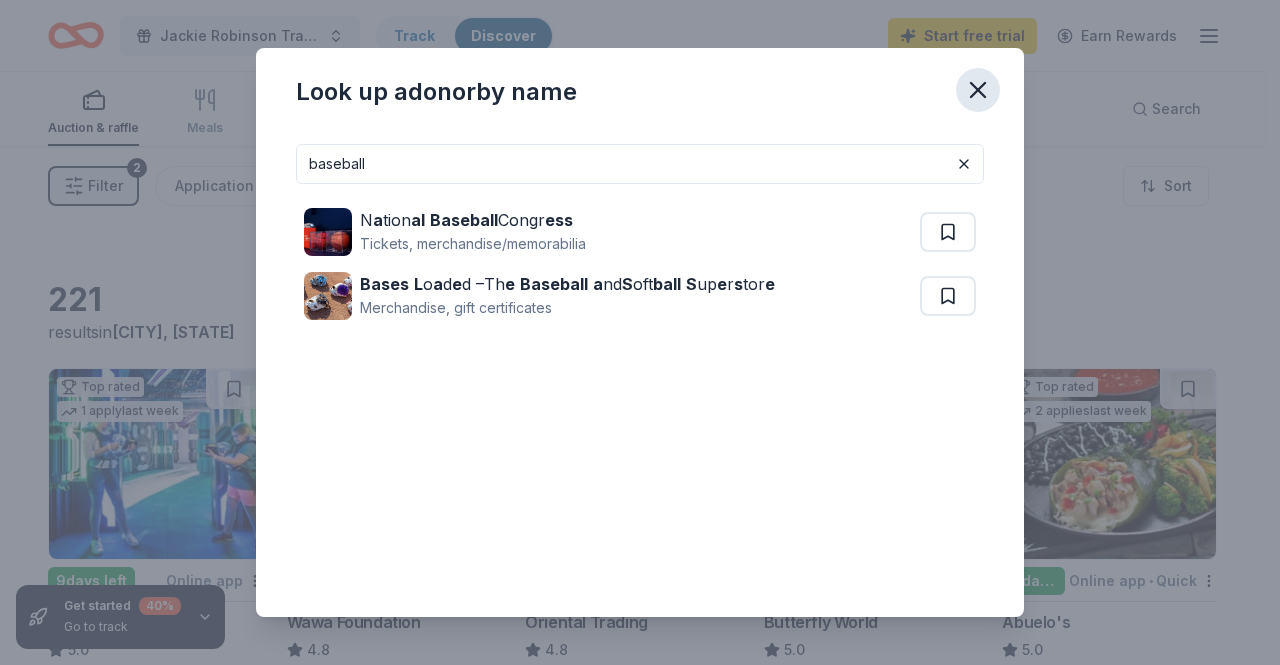 click 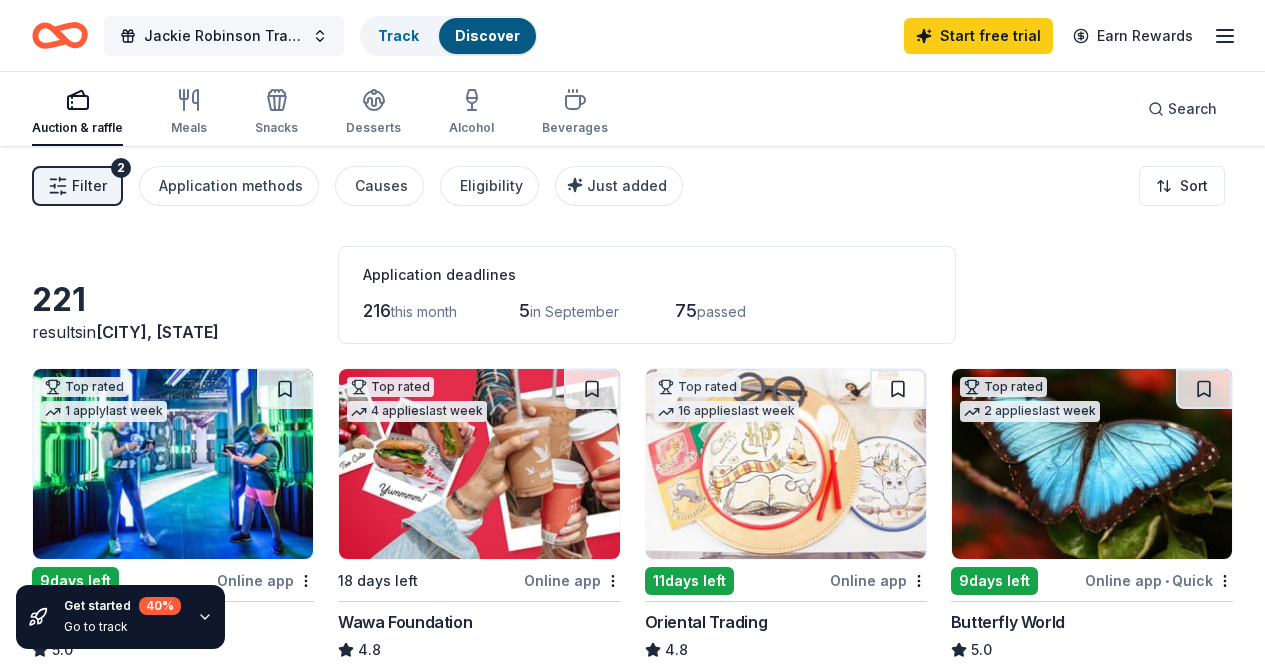 click on "Jackie Robinson Training Complex Baseball Field Trip" at bounding box center [224, 36] 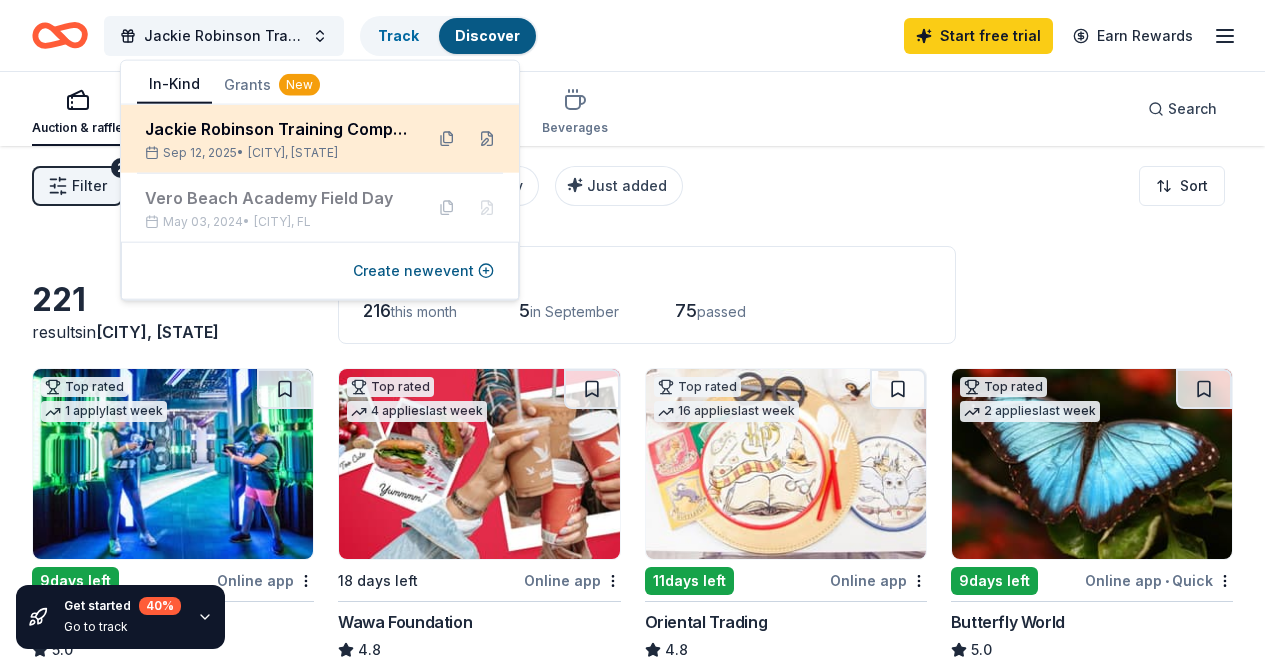 click on "[PERSON] Training Complex Baseball Field Trip [DATE] • [CITY], [STATE]" at bounding box center (276, 139) 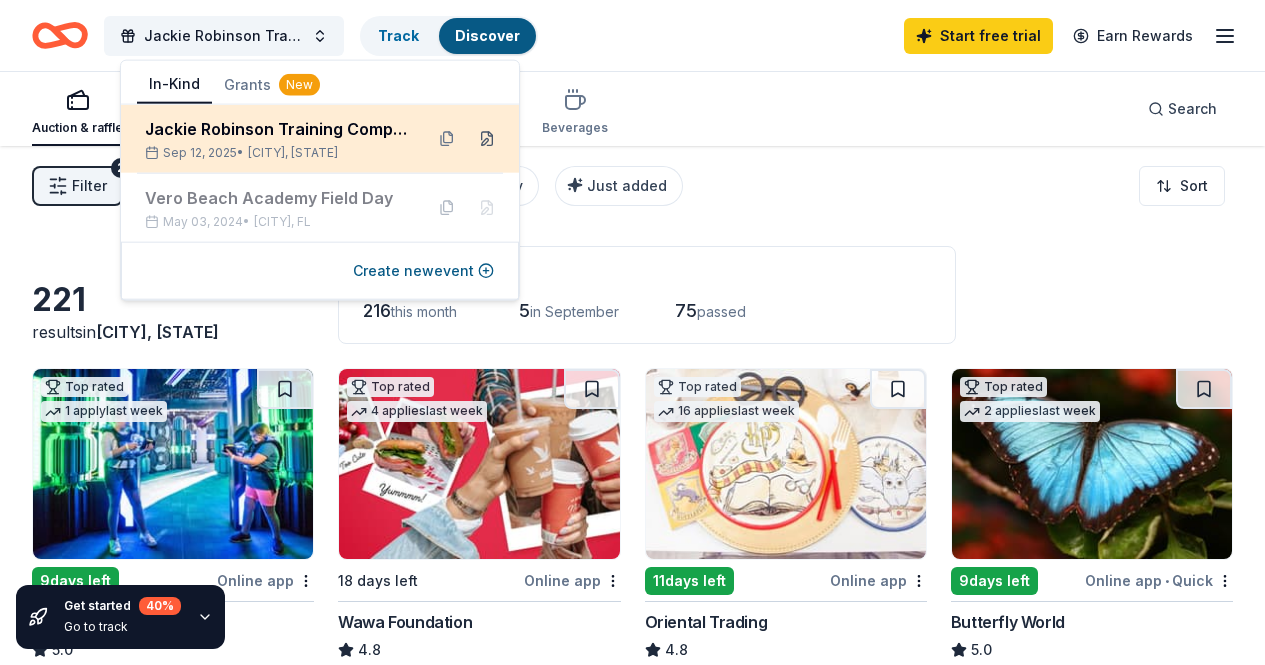 click at bounding box center (487, 139) 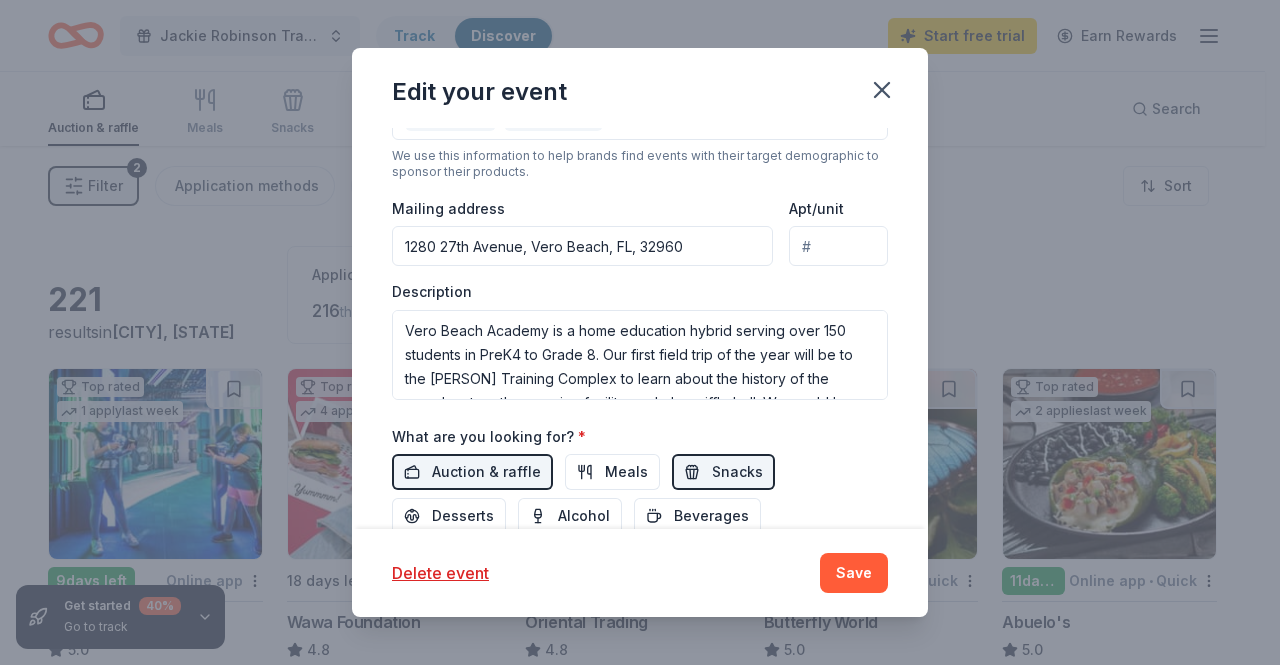 scroll, scrollTop: 536, scrollLeft: 0, axis: vertical 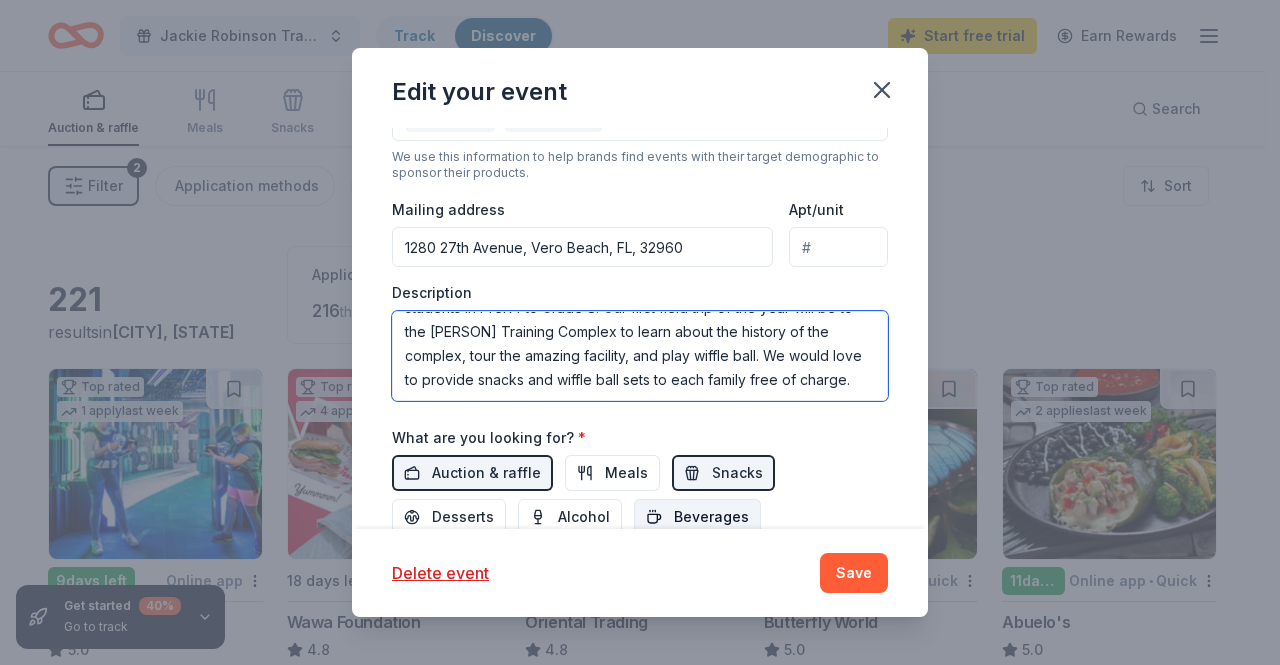 drag, startPoint x: 410, startPoint y: 329, endPoint x: 647, endPoint y: 503, distance: 294.01532 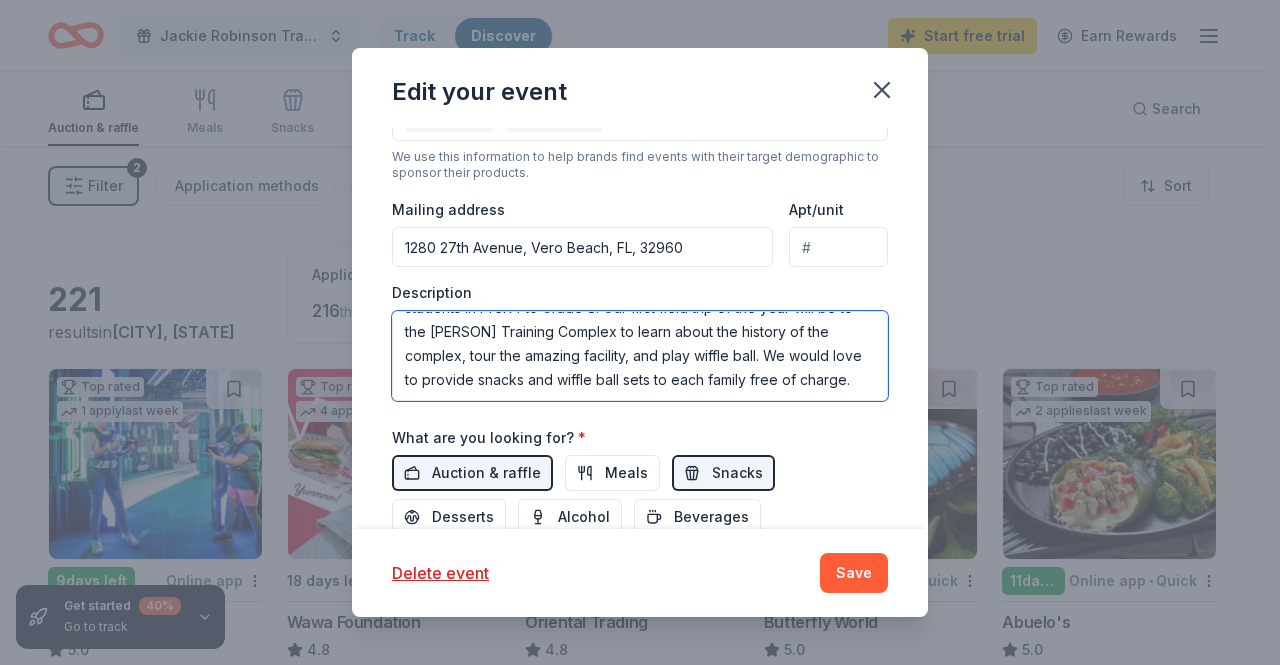 click on "Vero Beach Academy is a home education hybrid serving over 150 students in PreK4 to Grade 8. Our first field trip of the year will be to the [PERSON] Training Complex to learn about the history of the complex, tour the amazing facility, and play wiffle ball. We would love to provide snacks and wiffle ball sets to each family free of charge." at bounding box center (640, 356) 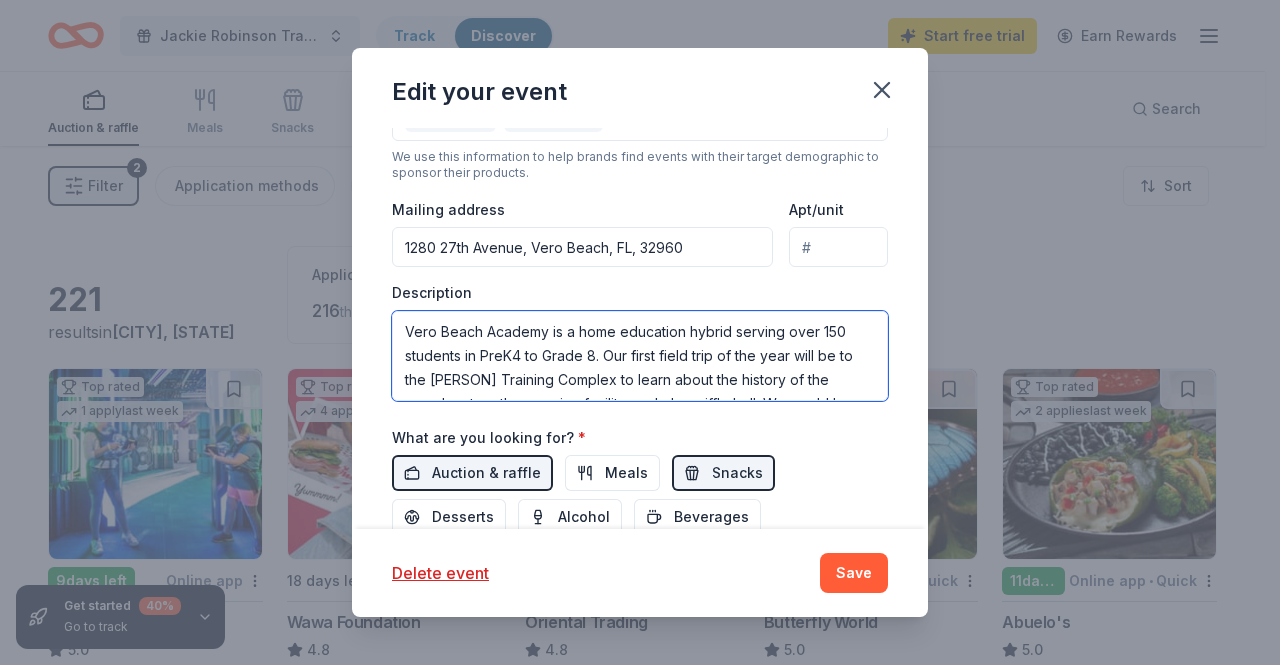 drag, startPoint x: 529, startPoint y: 389, endPoint x: 296, endPoint y: 193, distance: 304.47495 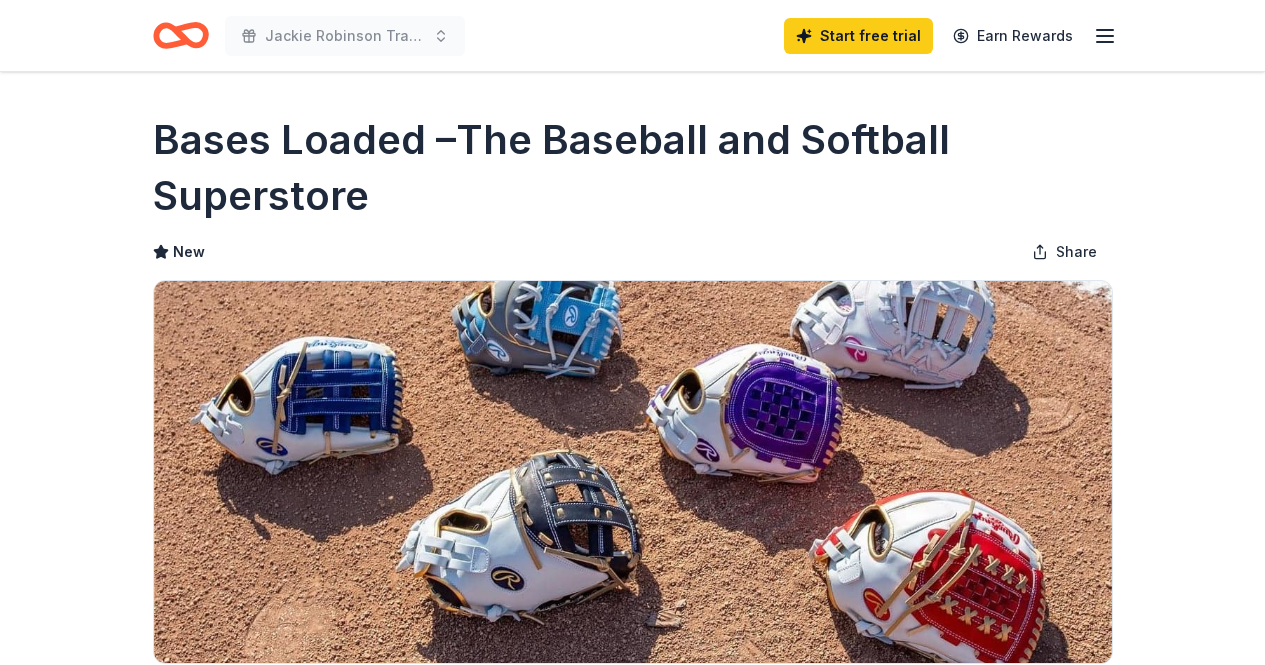 scroll, scrollTop: 0, scrollLeft: 0, axis: both 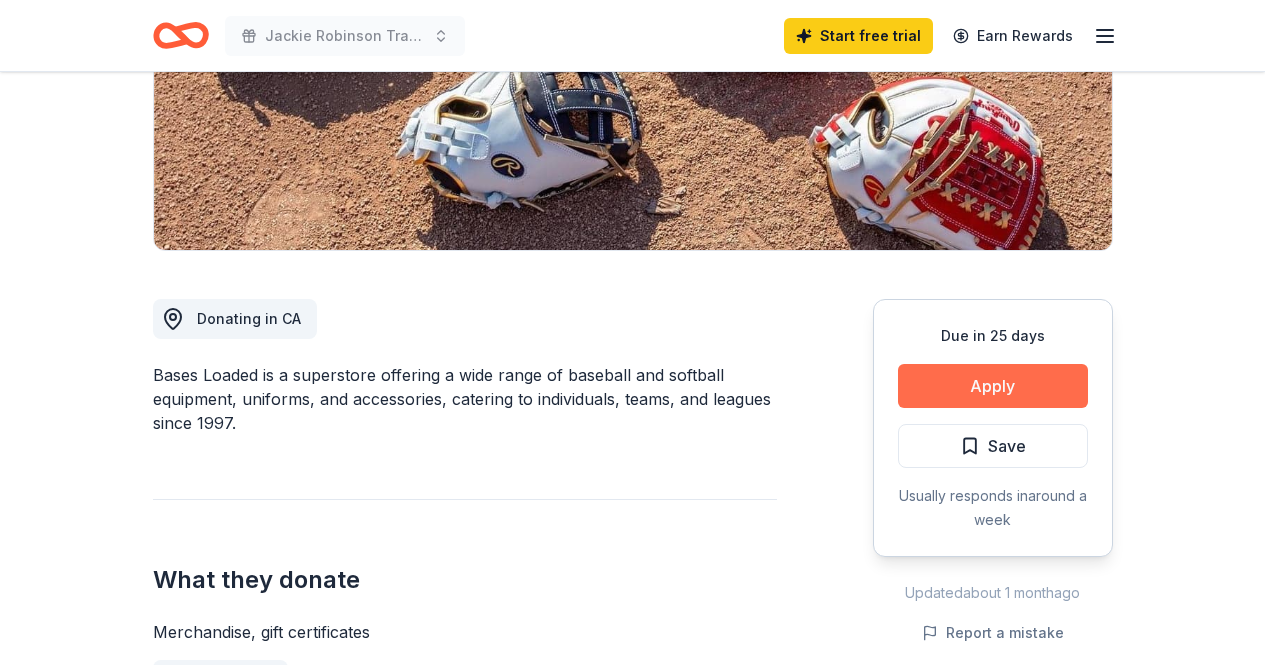 click on "Apply" at bounding box center [993, 386] 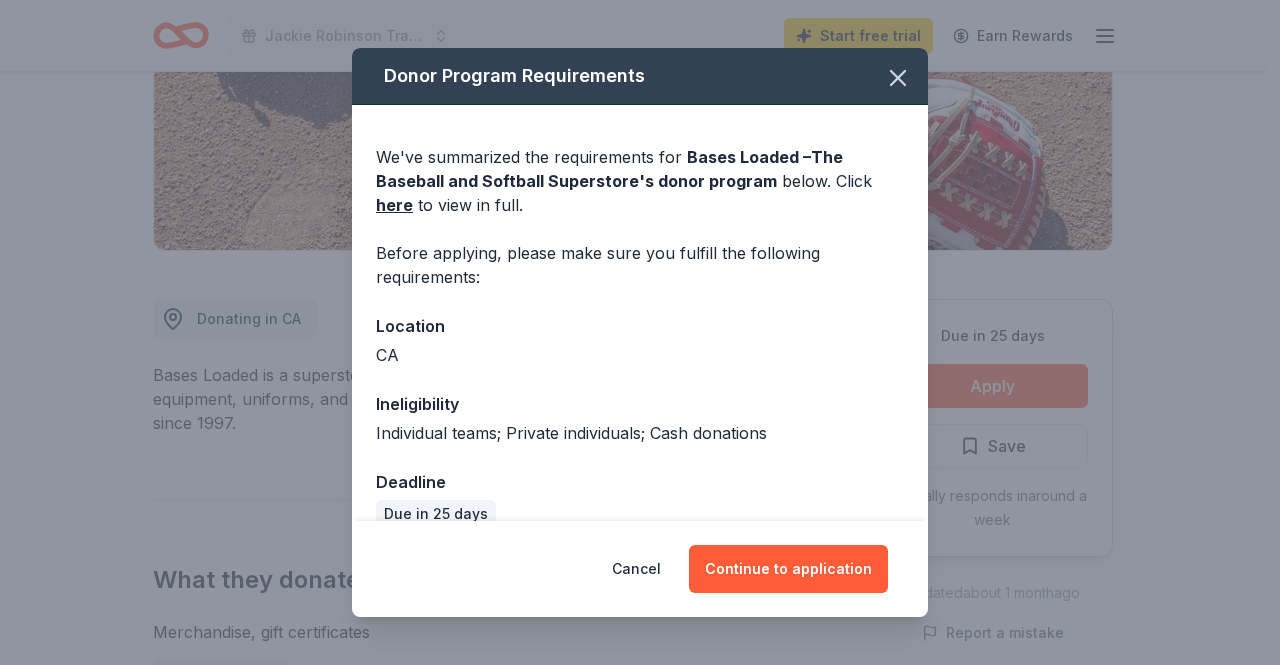 scroll, scrollTop: 30, scrollLeft: 0, axis: vertical 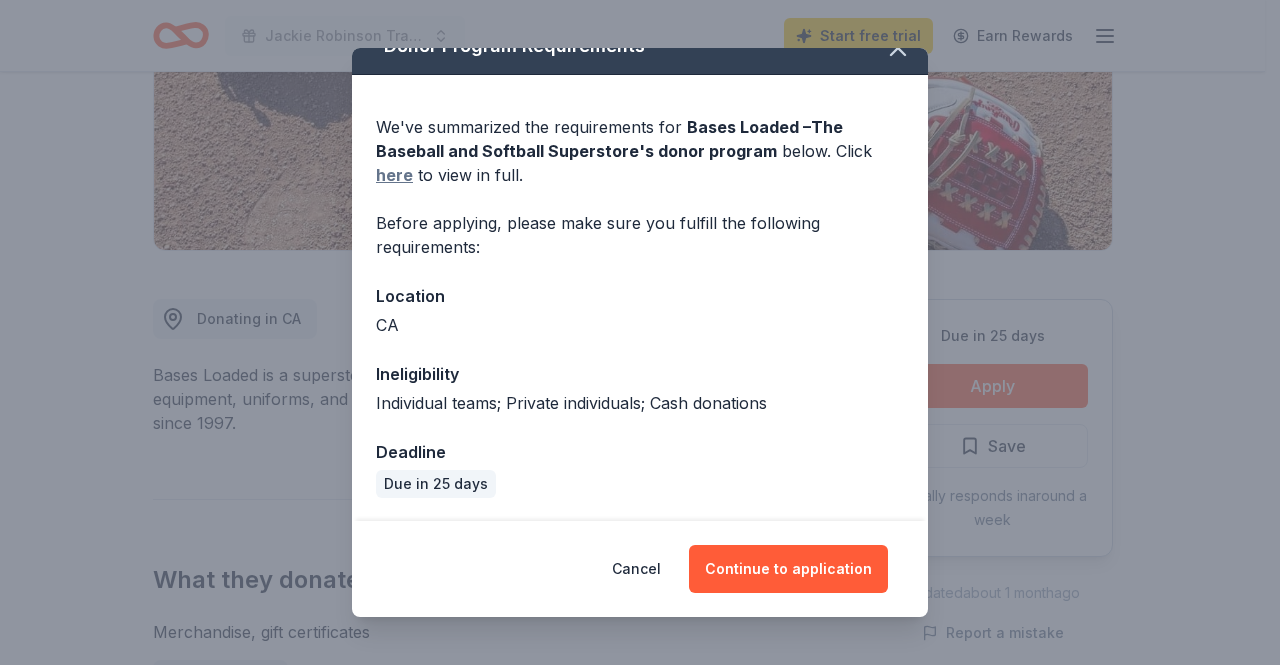 click on "here" at bounding box center [394, 175] 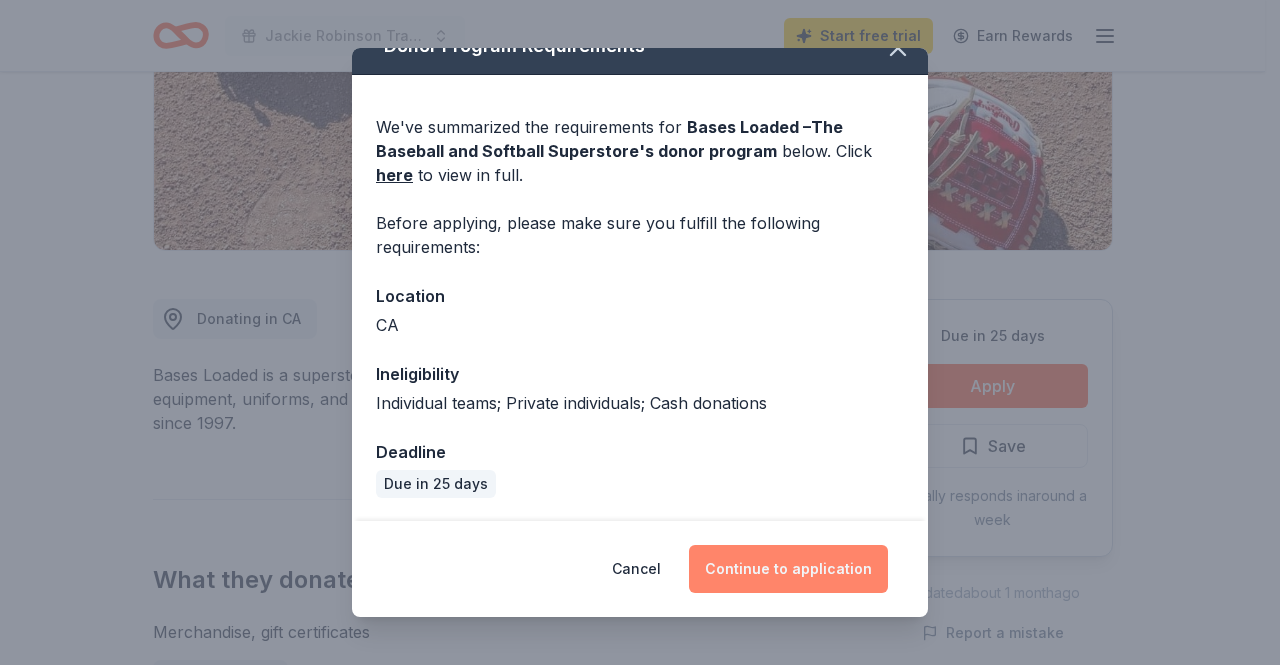 click on "Continue to application" at bounding box center [788, 569] 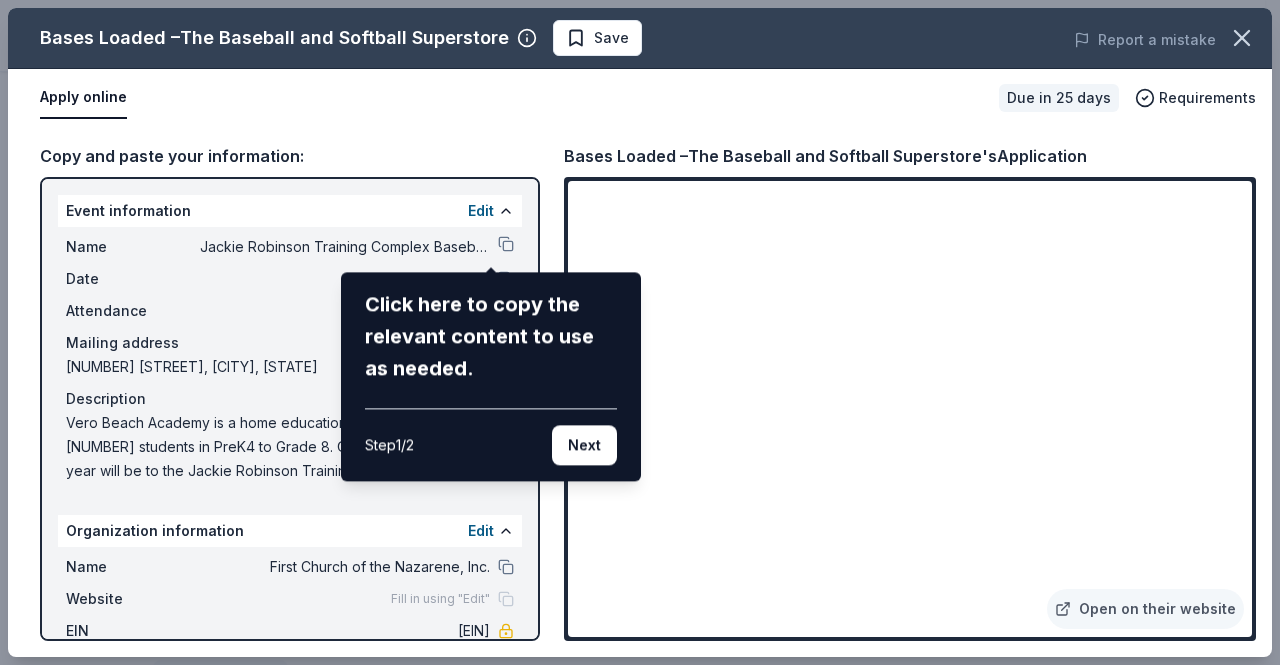 drag, startPoint x: 1246, startPoint y: 253, endPoint x: 1244, endPoint y: 306, distance: 53.037724 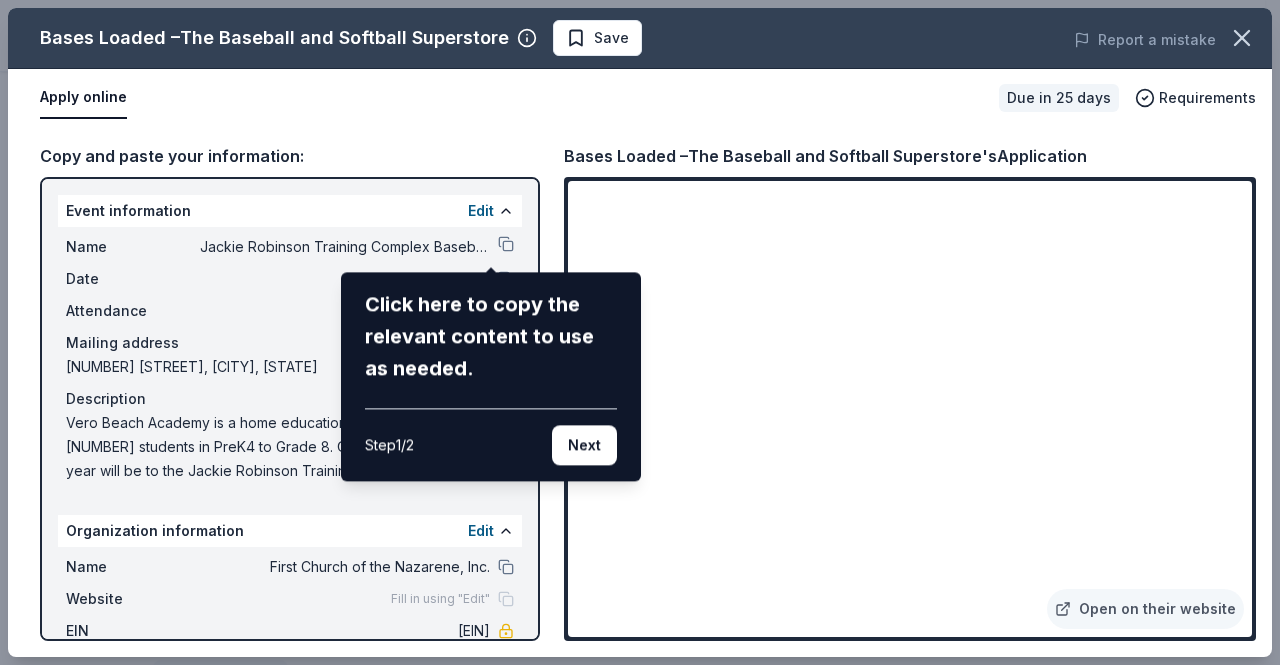 click on "Bases Loaded –The Baseball and Softball Superstore Save Report a mistake Apply online Due in 25 days Requirements Copy and paste your information: Event information Edit Name Jackie Robinson Training Complex Baseball Field Trip Click here to copy the relevant content to use as needed. Step  1 / 2 Next Date 09/12/25 Attendance 150 Mailing address 1280 27th Avenue, Vero Beach, FL 32960 Description Vero Beach Academy is a home education hybrid serving over 150 students in PreK4 to Grade 8. Our first field trip of the year will be to the Jackie Robinson Training Complex to learn about the history of the complex, tour the amazing facility, and play wiffle ball. We would love to provide snacks and wiffle ball sets to each family free of charge.  Organization information Edit Name First Church of the Nazarene, Inc. Website Fill in using "Edit" EIN 59-1871618 Mission statement Bases Loaded –The Baseball and Softball Superstore's  Application Open on their website" at bounding box center (640, 332) 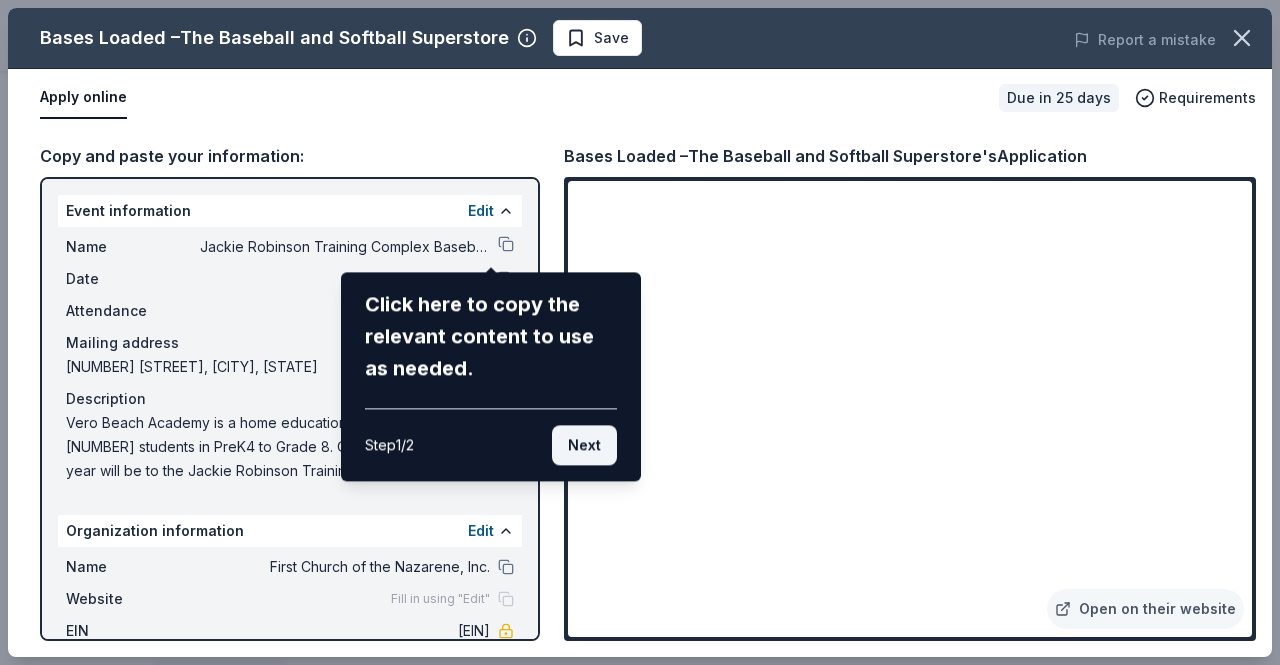 click on "Next" at bounding box center [584, 445] 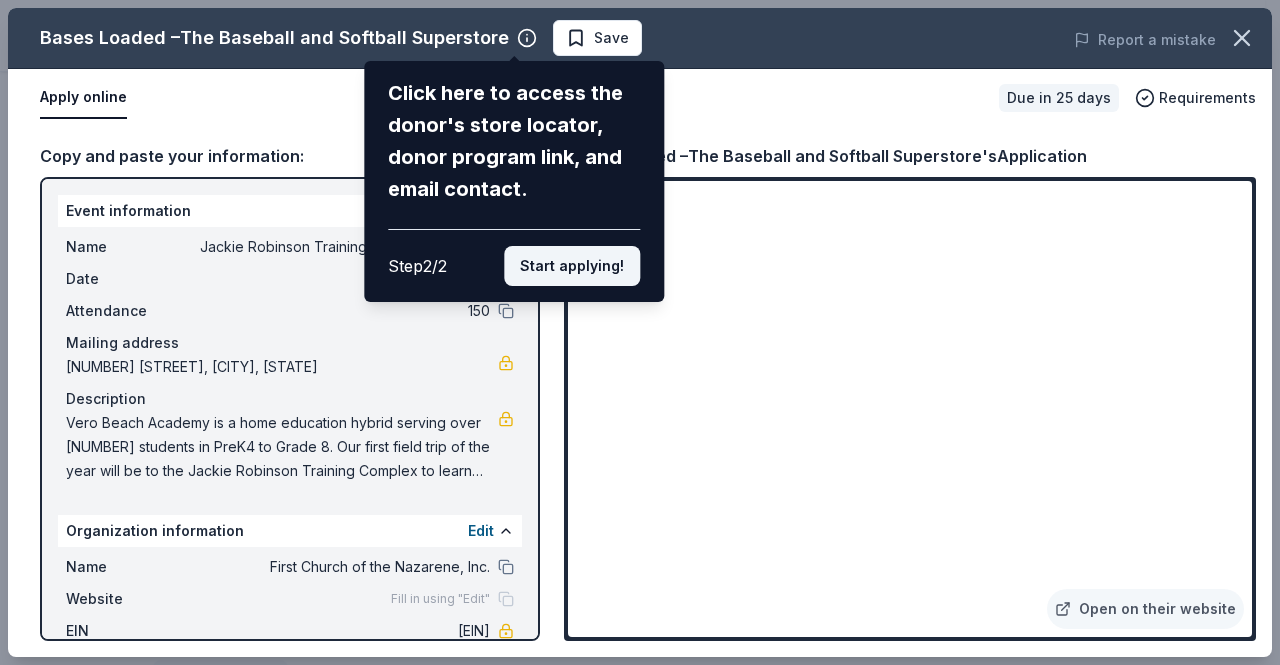 click on "Start applying!" at bounding box center [572, 266] 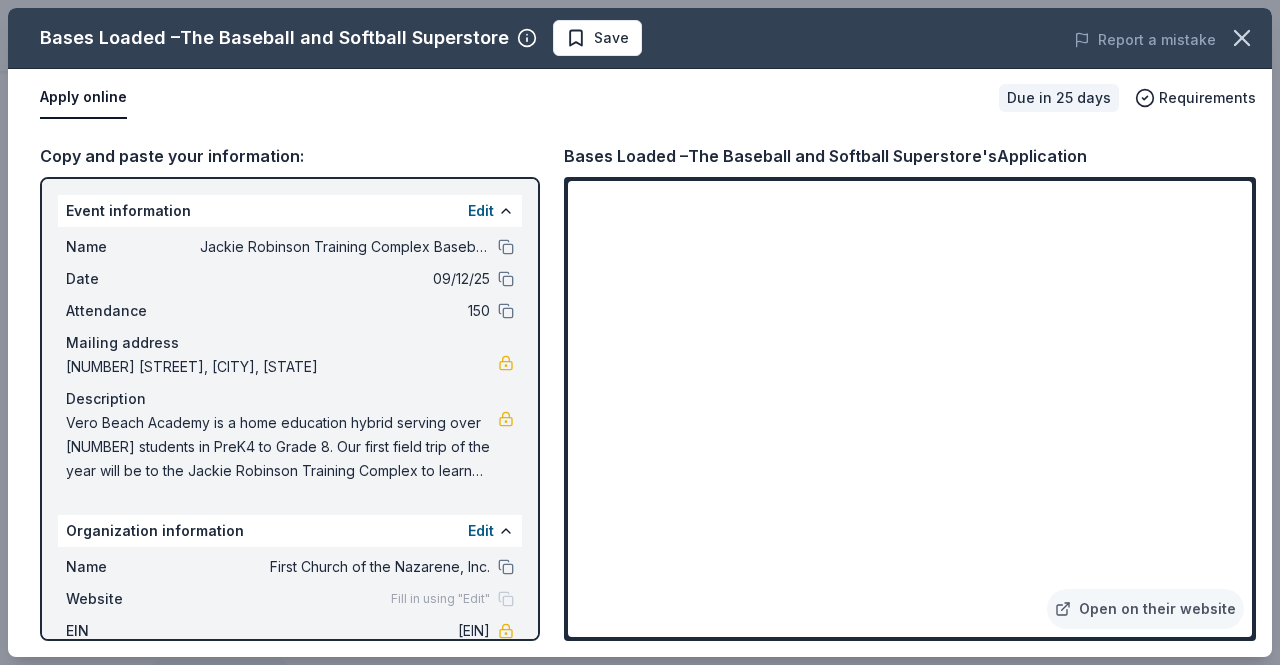 click on "[CITY] Academy is a home education hybrid serving over 150 students in PreK4 to Grade 8. Our first field trip of the year will be to the [PERSON] Training Complex to learn about the history of the complex, tour the amazing facility, and play wiffle ball. We would love to provide snacks and wiffle ball sets to each family free of charge." at bounding box center (282, 447) 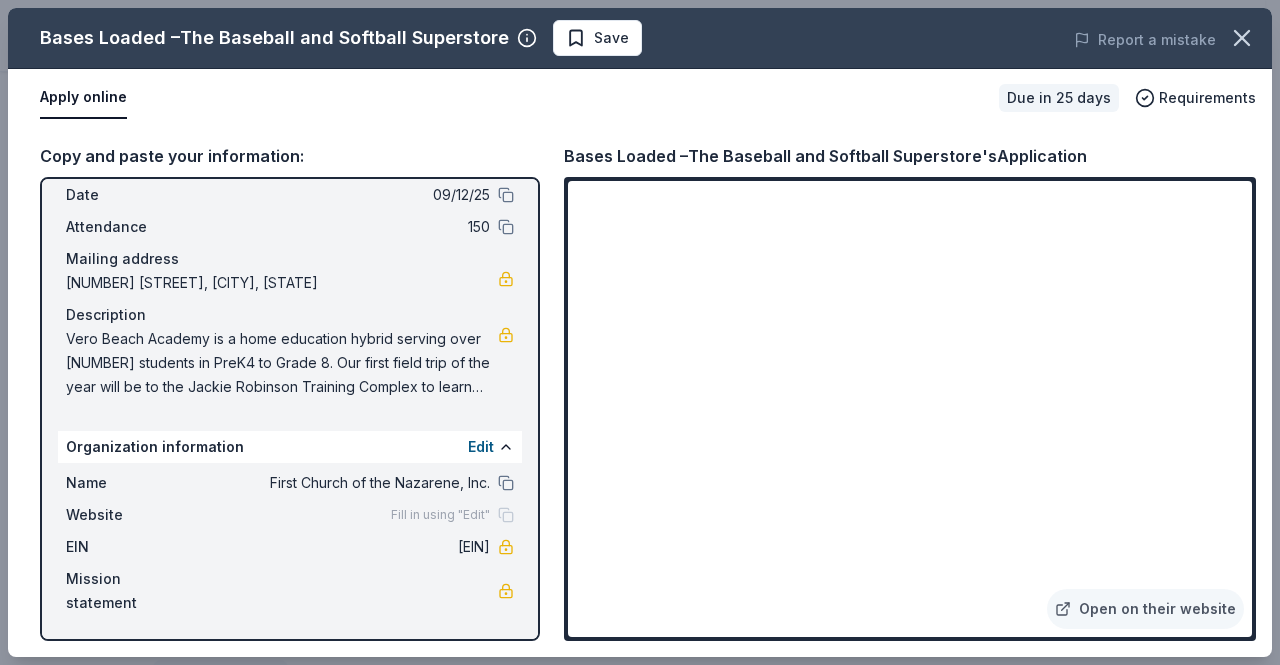scroll, scrollTop: 0, scrollLeft: 0, axis: both 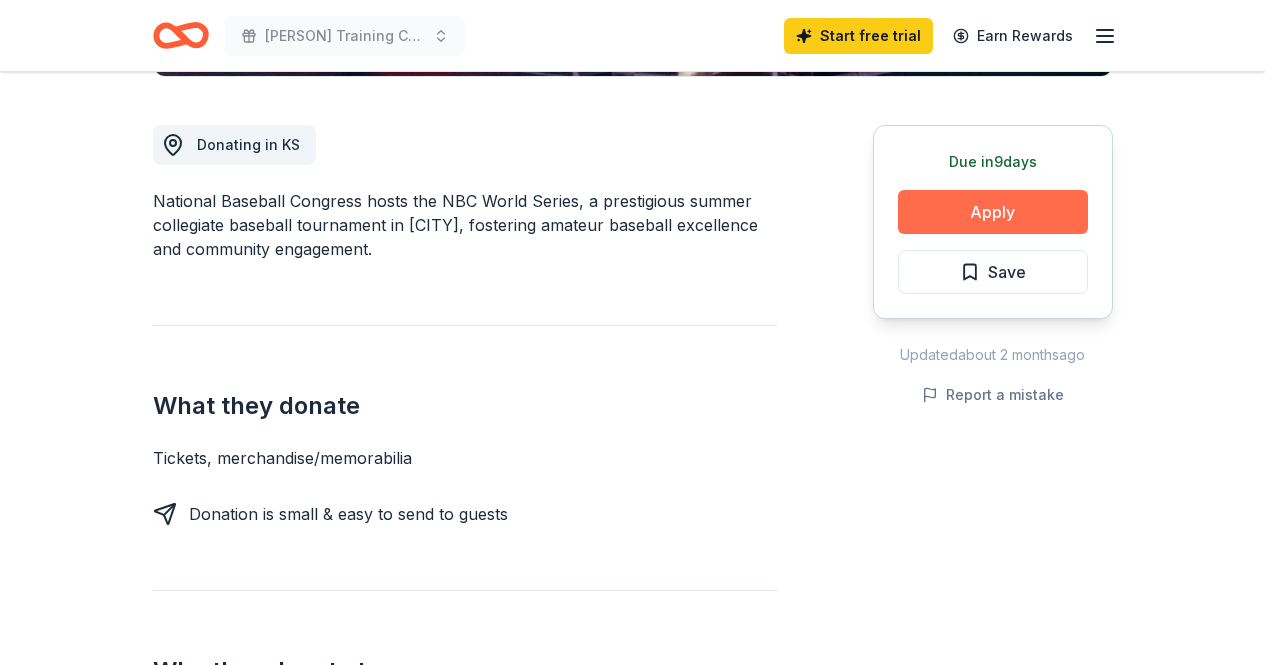 click on "Apply" at bounding box center (993, 212) 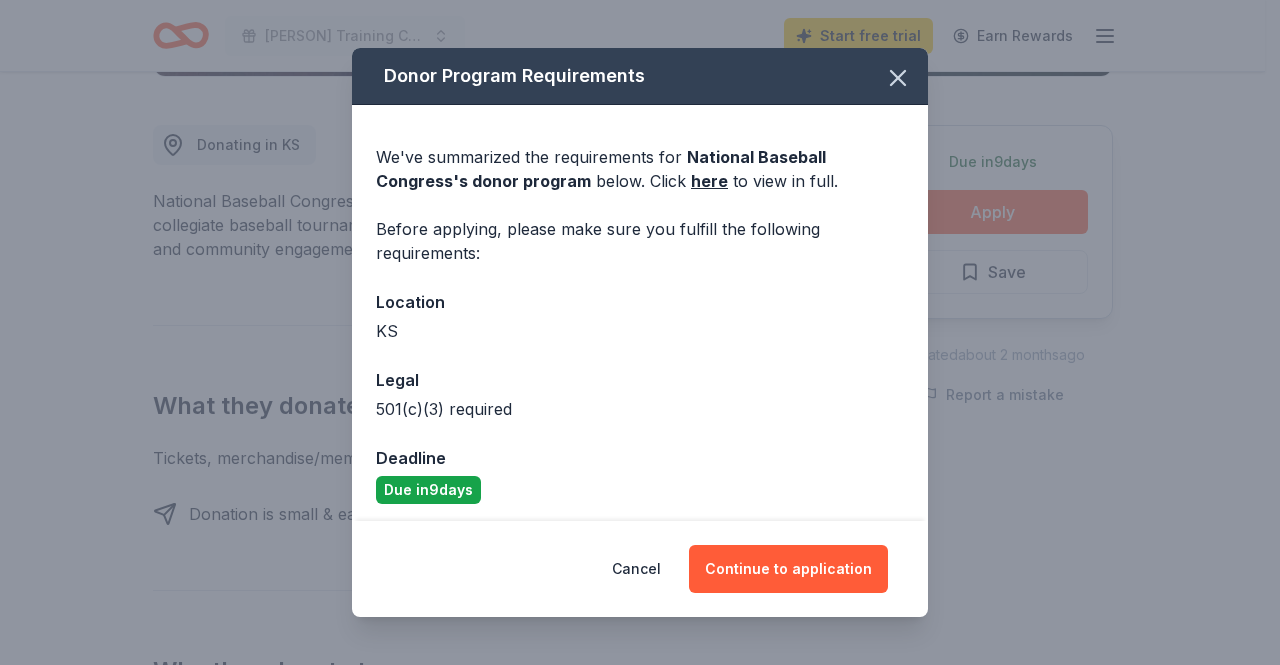 scroll, scrollTop: 6, scrollLeft: 0, axis: vertical 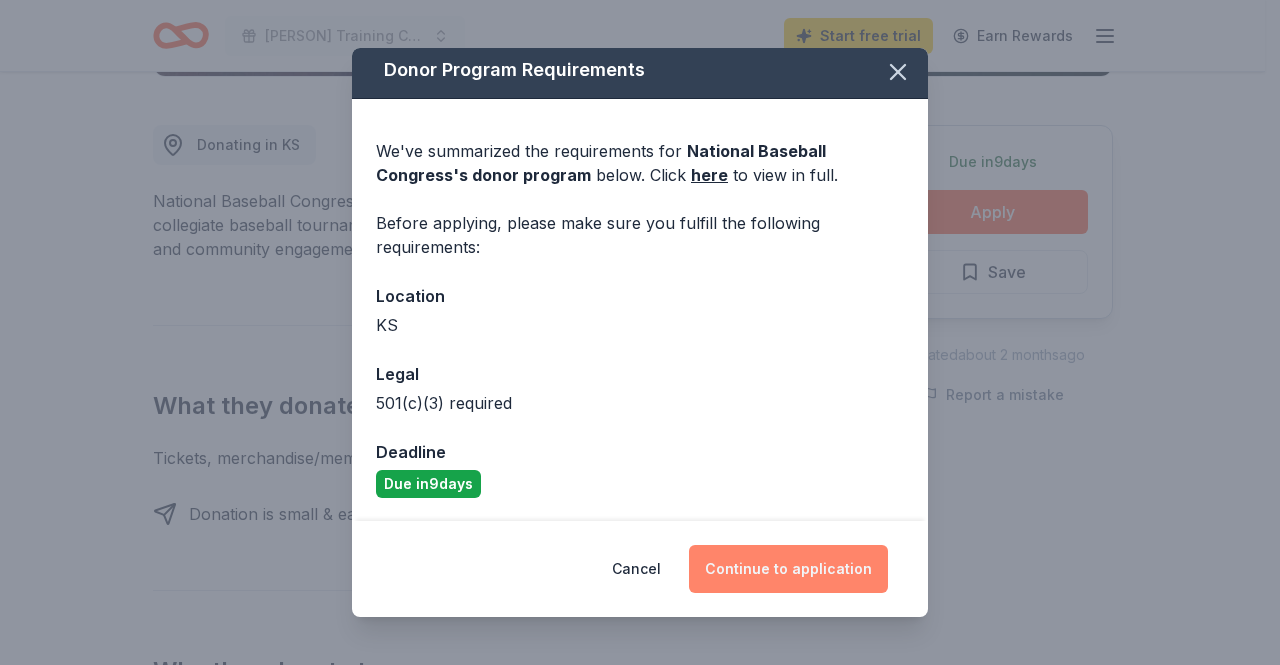 click on "Continue to application" at bounding box center [788, 569] 